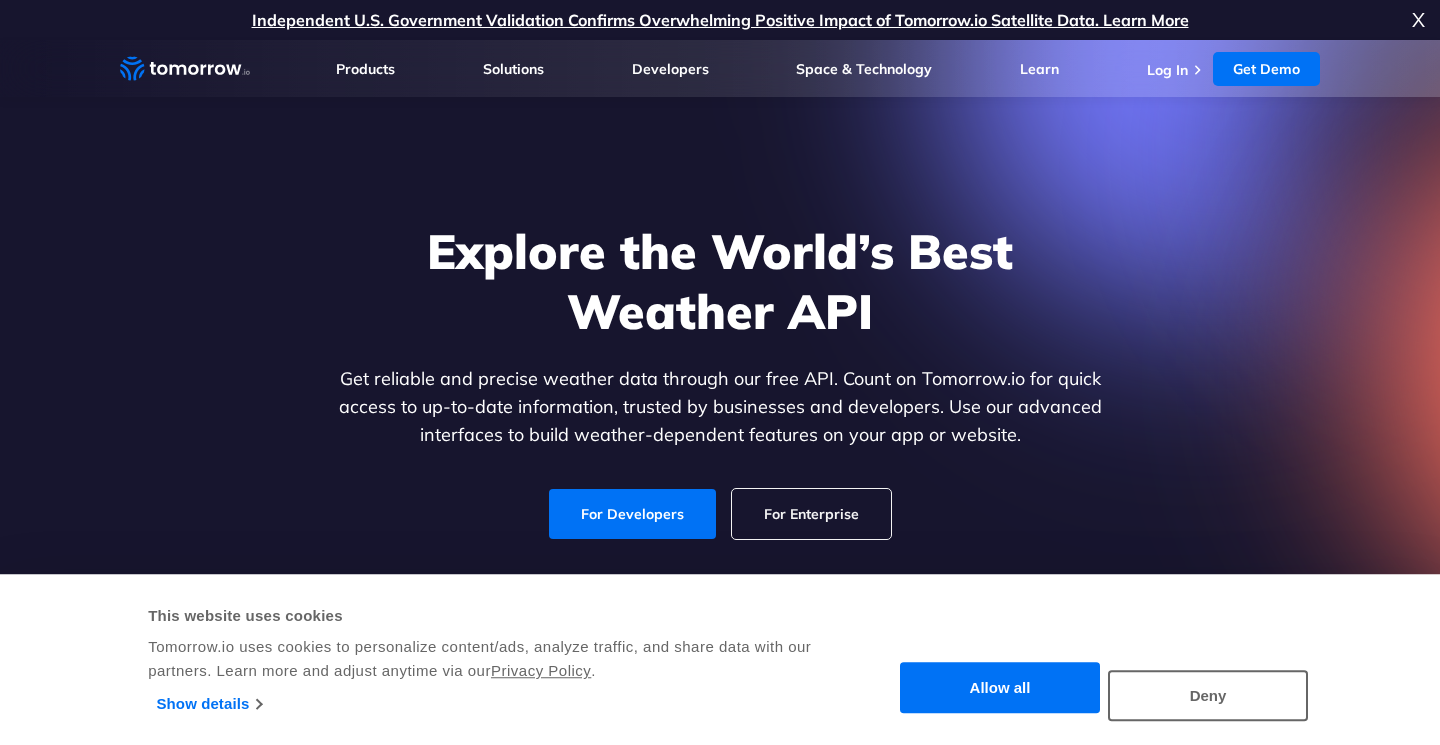 scroll, scrollTop: 0, scrollLeft: 0, axis: both 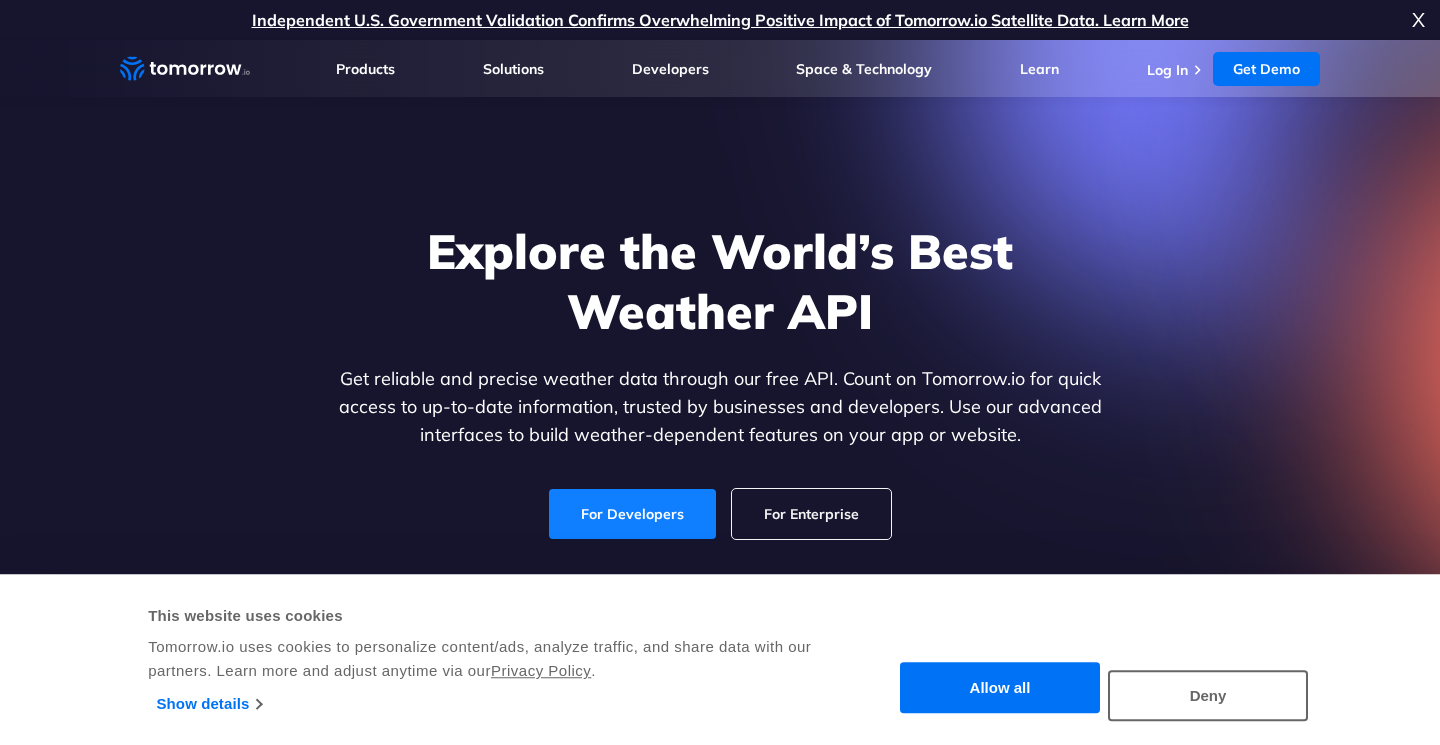 click on "For Developers" at bounding box center [632, 514] 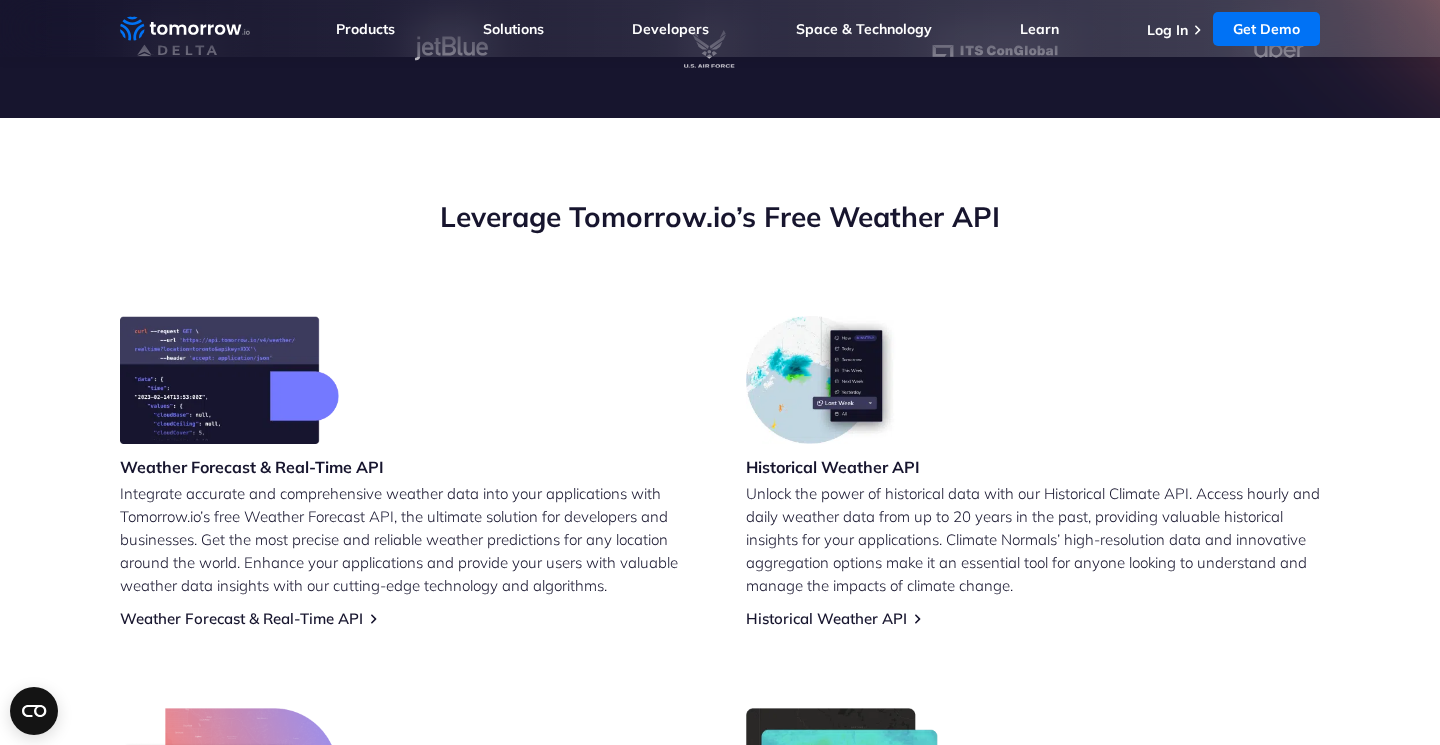 scroll, scrollTop: 617, scrollLeft: 0, axis: vertical 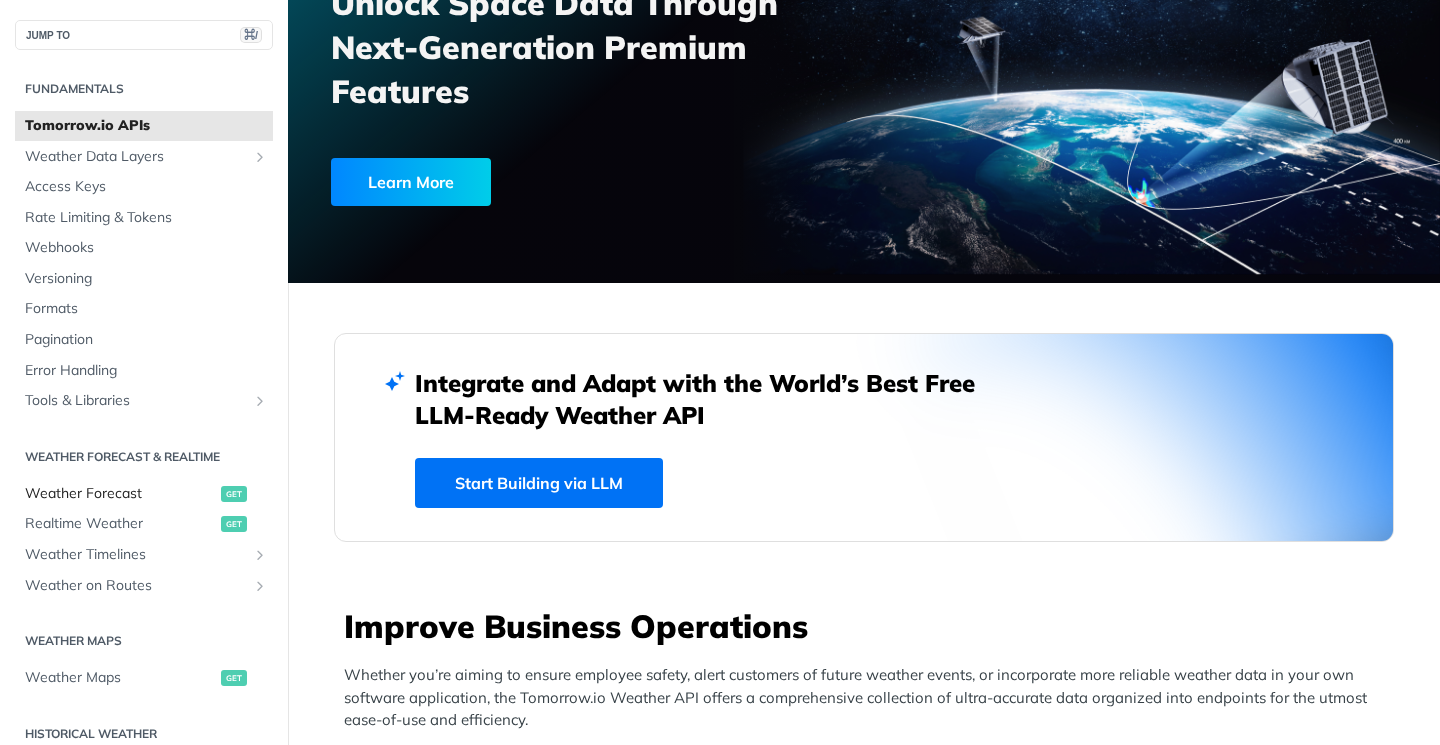 click on "Weather Forecast" at bounding box center [120, 494] 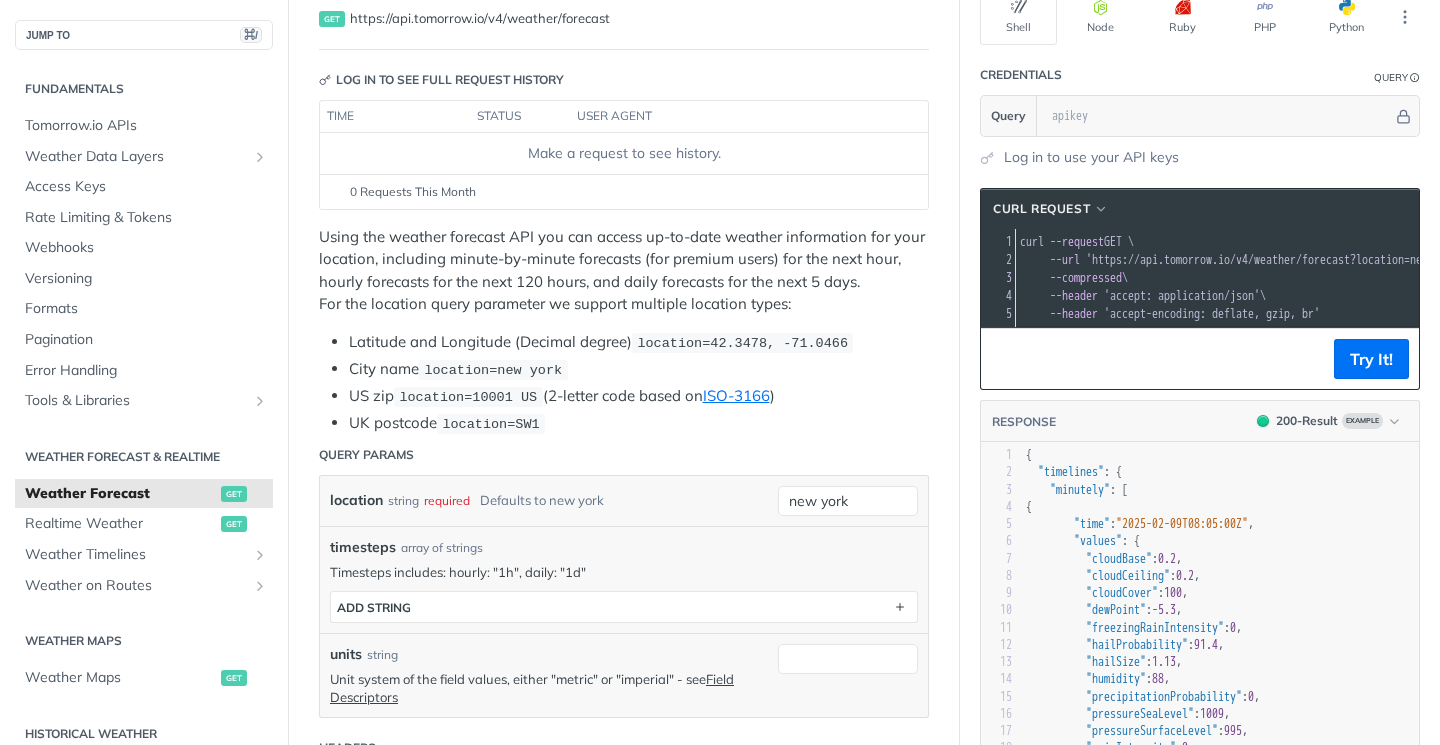 scroll, scrollTop: 171, scrollLeft: 0, axis: vertical 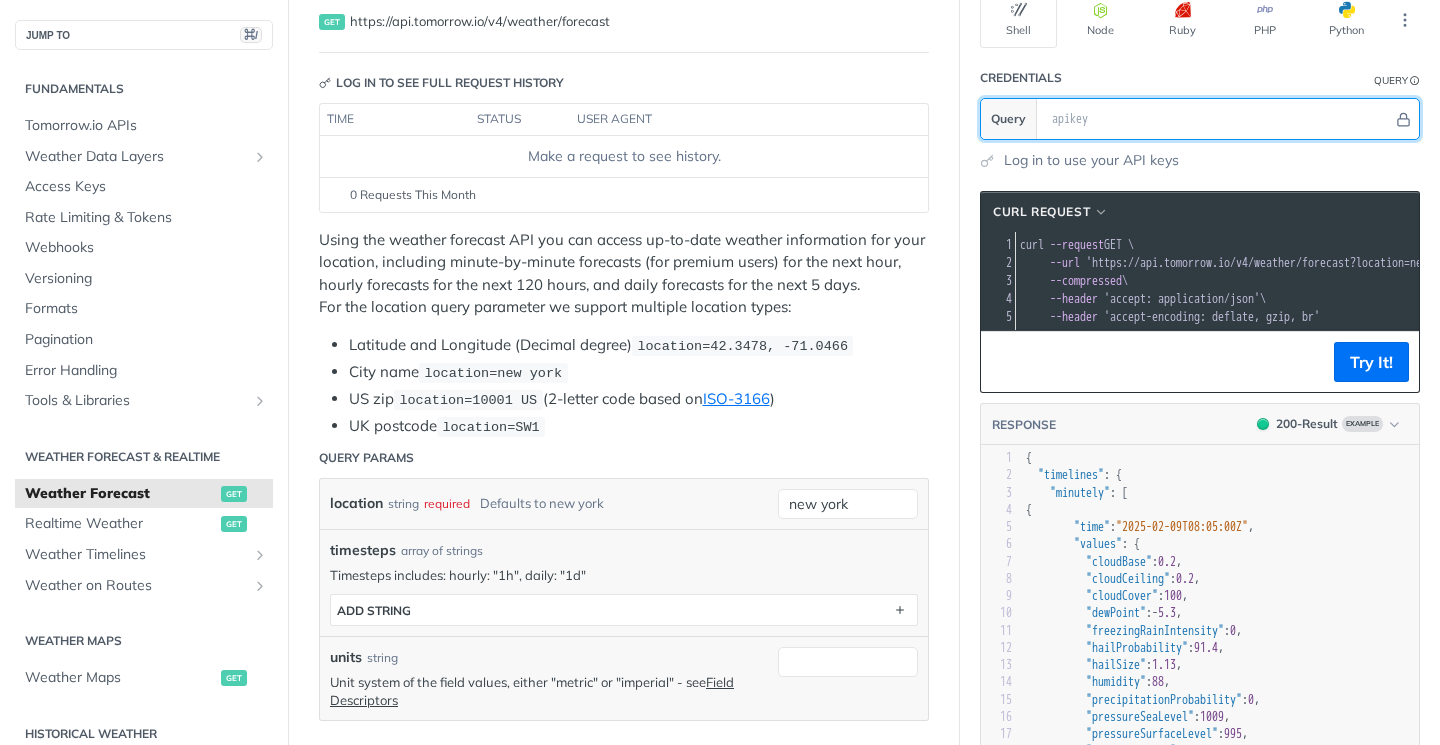 click at bounding box center [1217, 119] 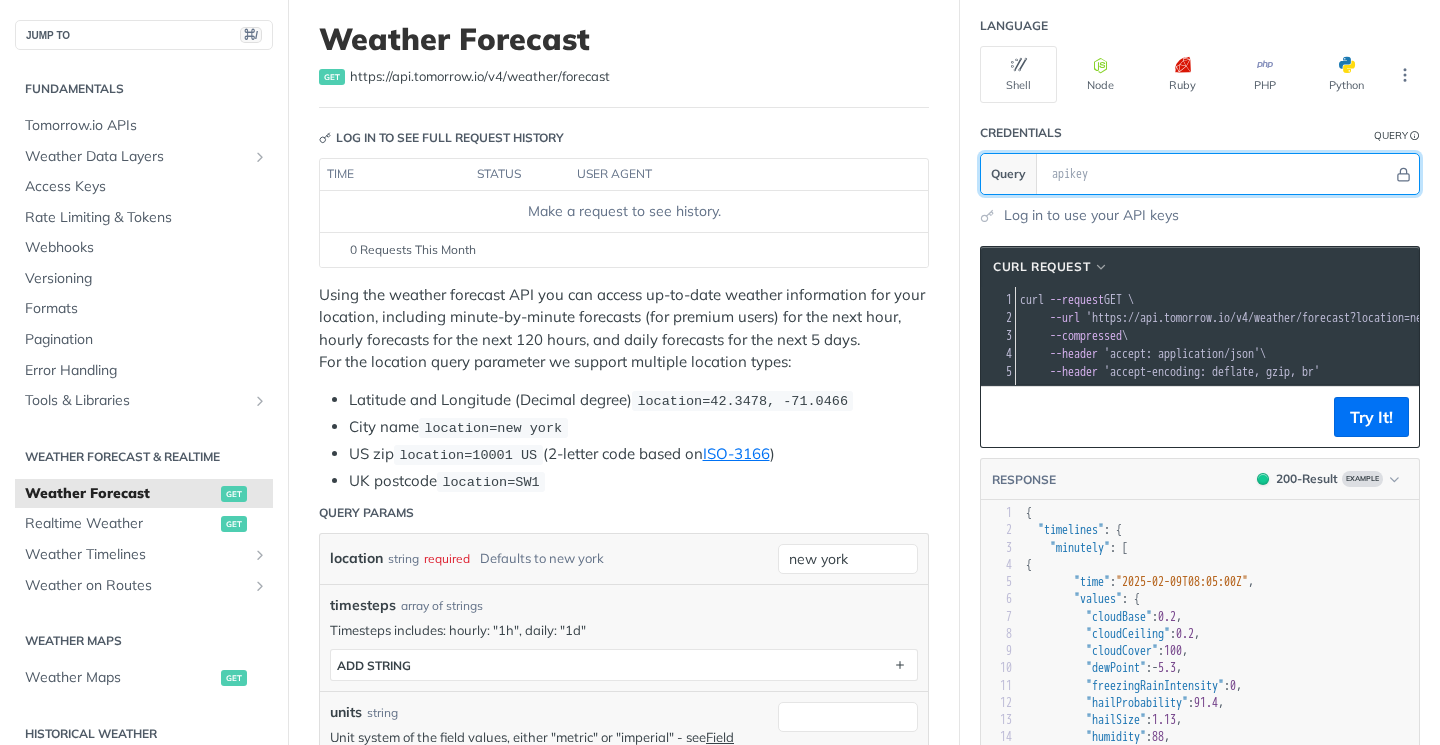 scroll, scrollTop: 171, scrollLeft: 0, axis: vertical 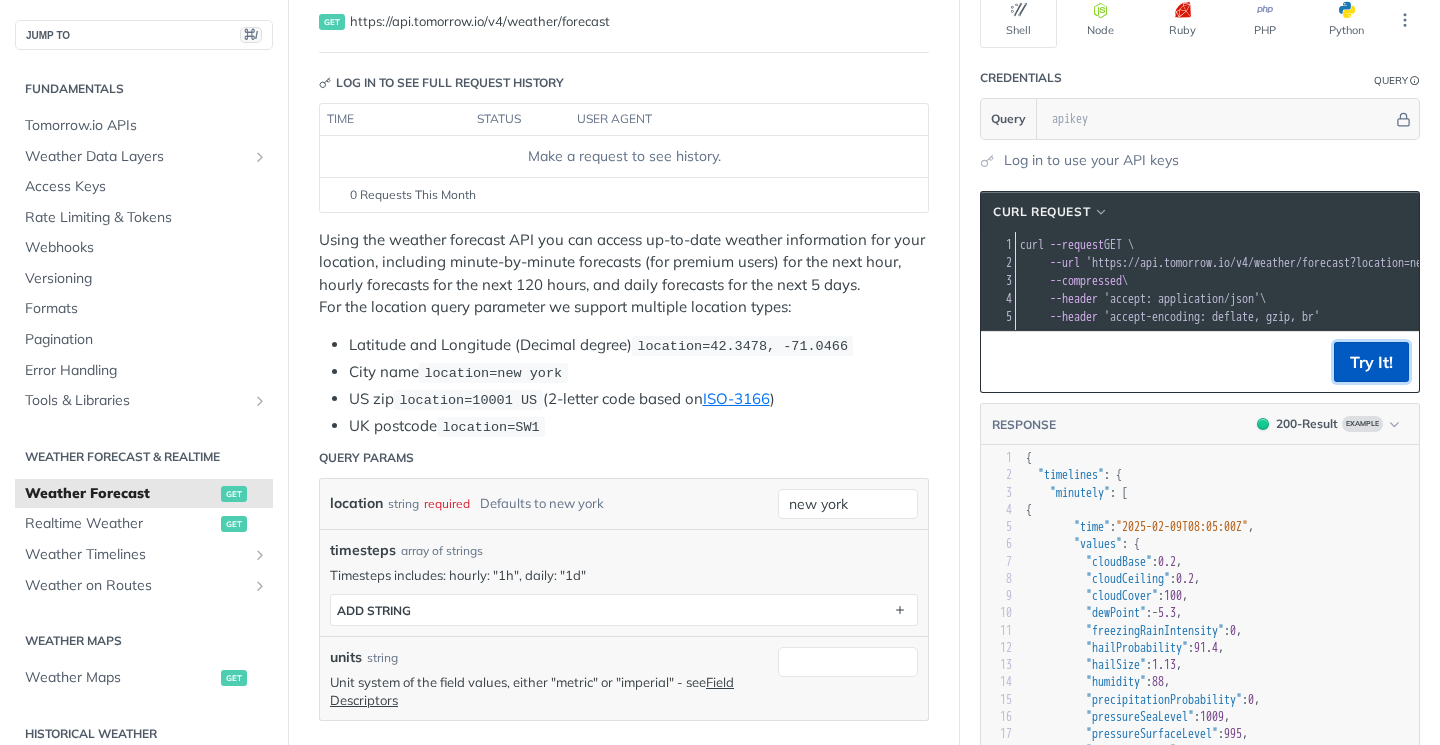 click on "Try It!" at bounding box center [1371, 362] 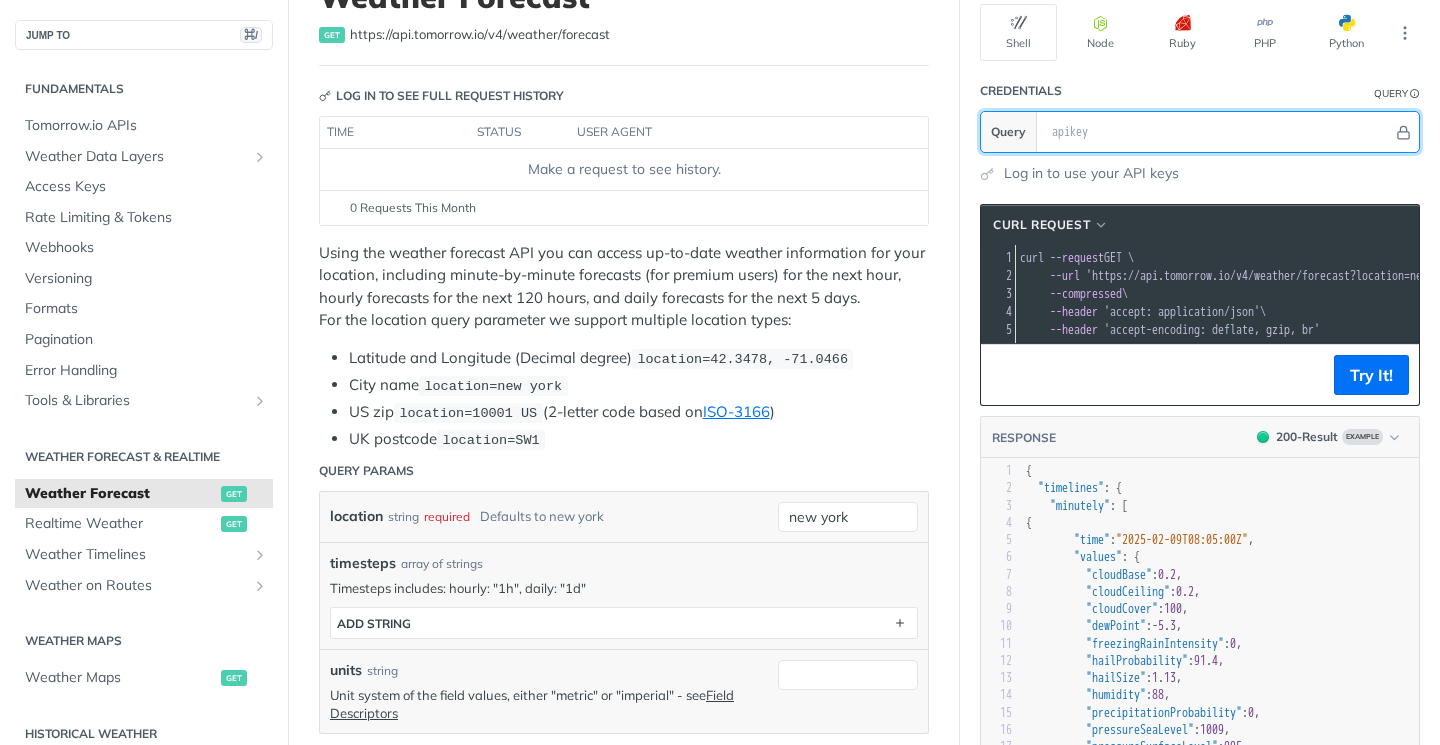 scroll, scrollTop: 0, scrollLeft: 0, axis: both 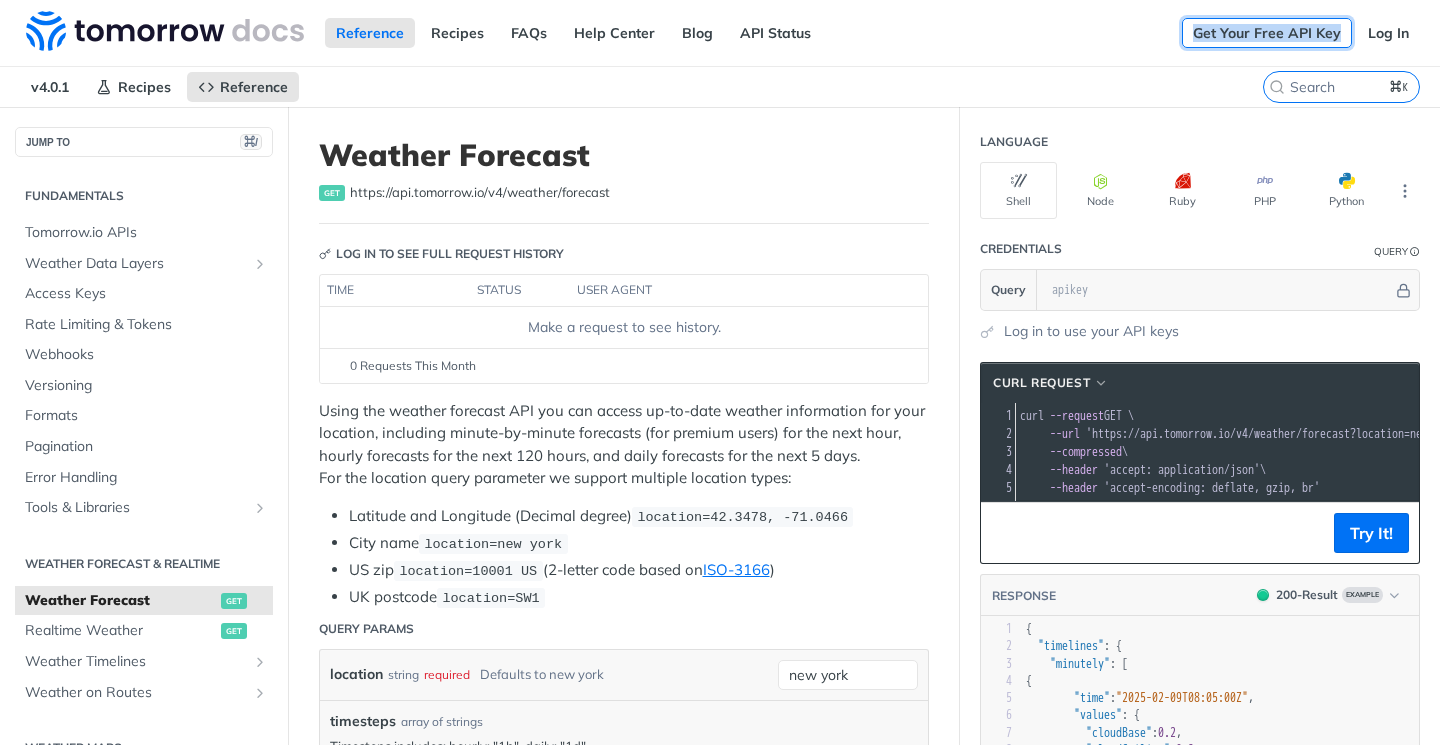 click on "Get Your Free API Key" at bounding box center (1267, 33) 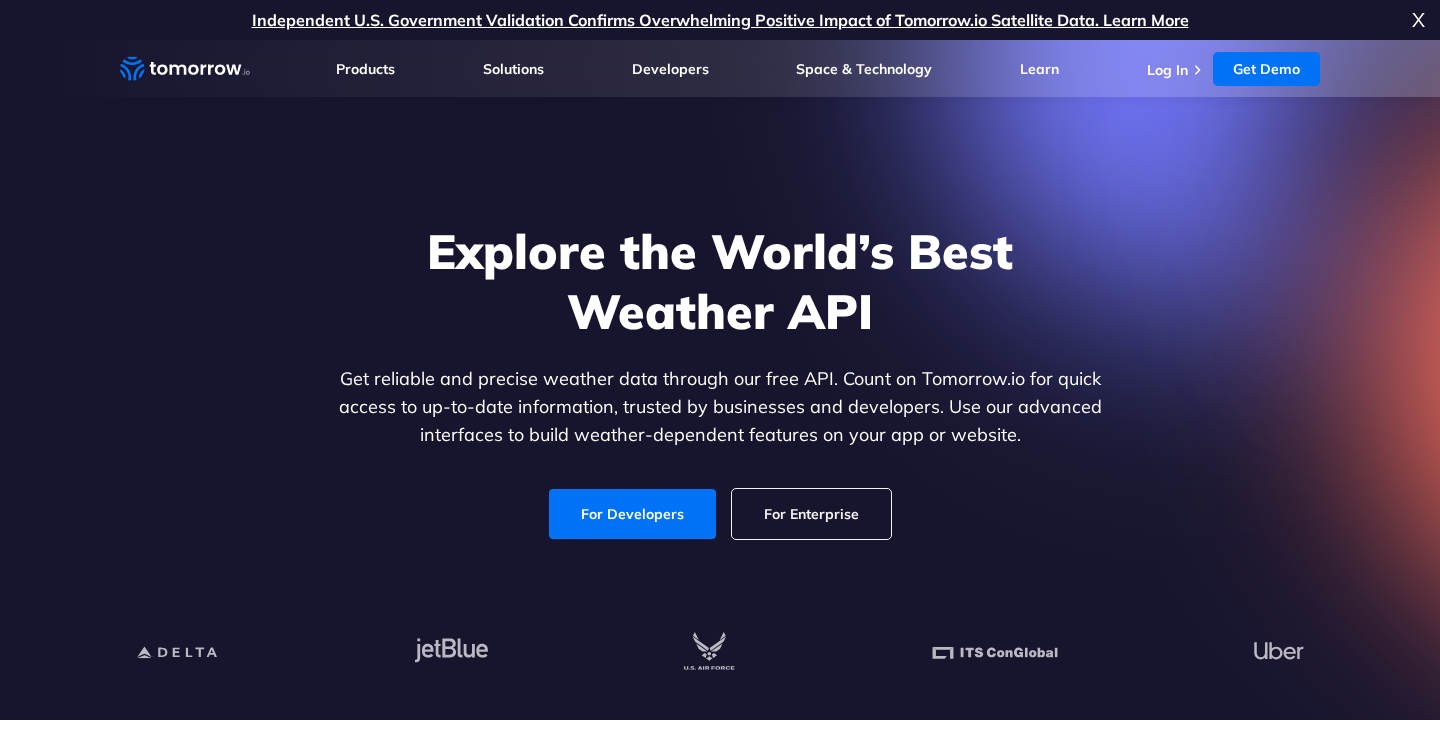 scroll, scrollTop: 0, scrollLeft: 0, axis: both 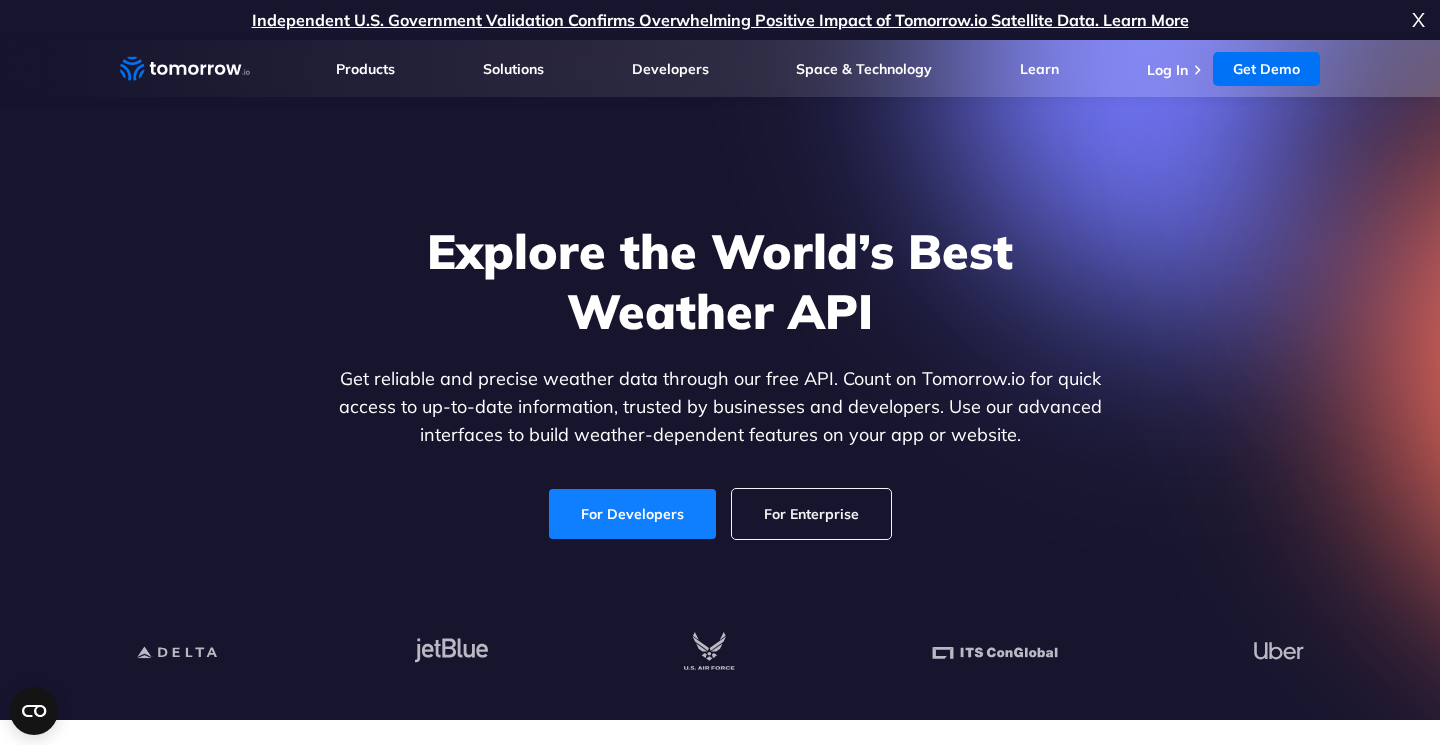 click on "For Developers" at bounding box center (632, 514) 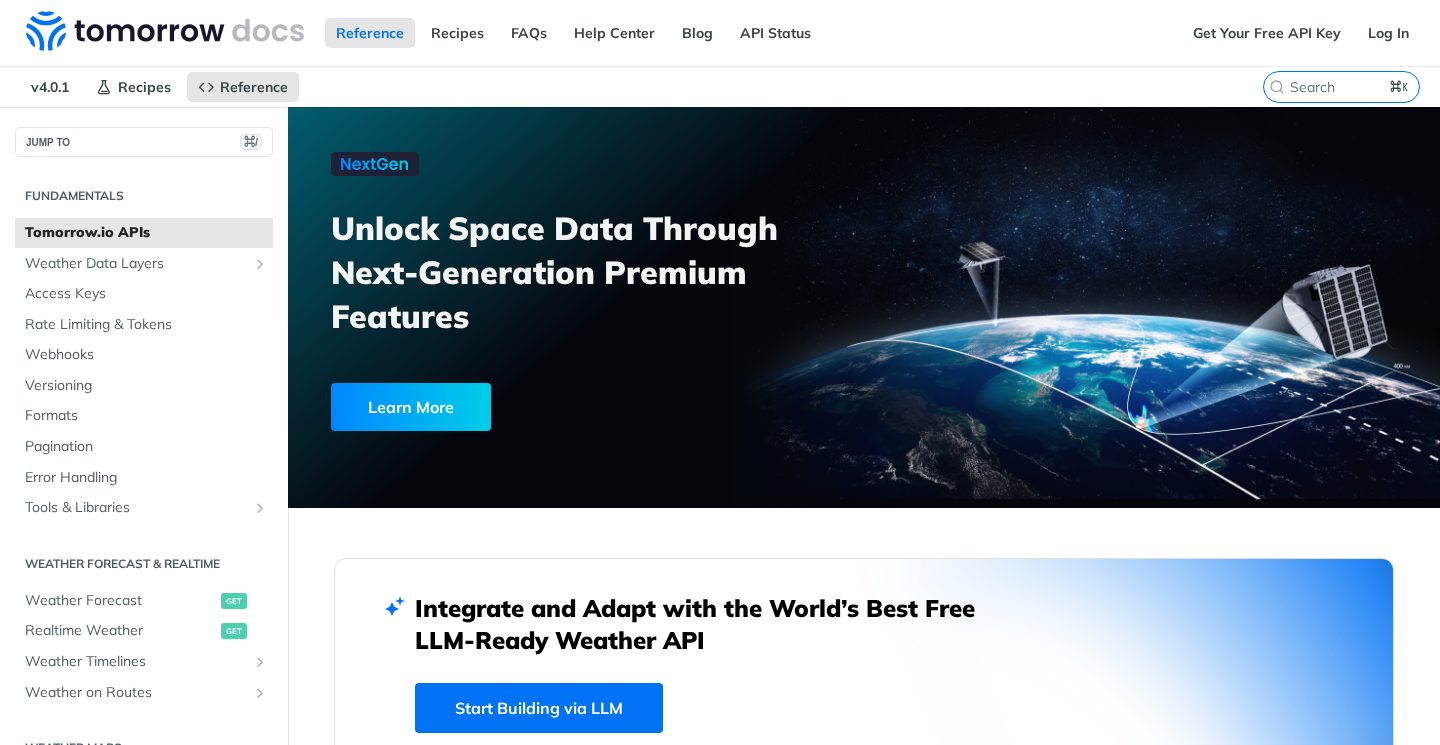 scroll, scrollTop: 0, scrollLeft: 0, axis: both 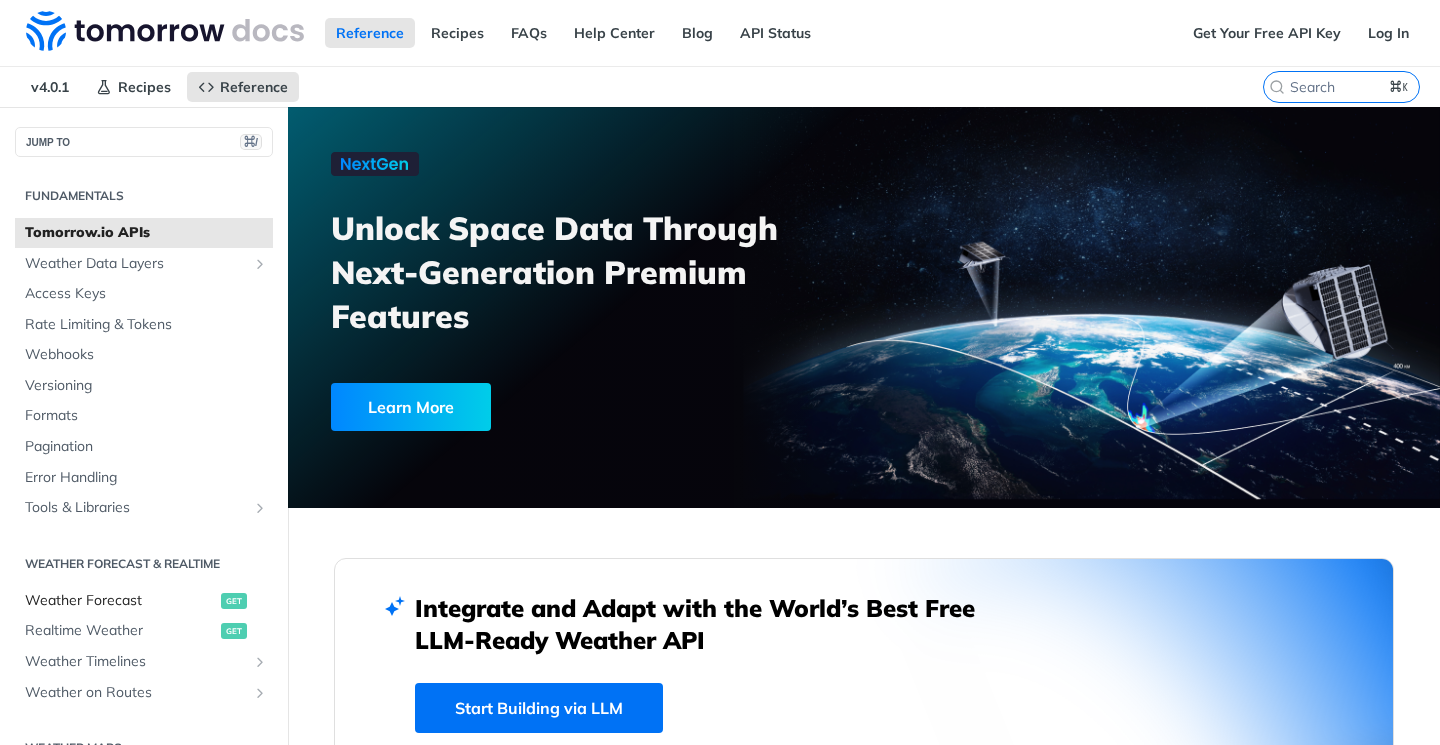 click on "Weather Forecast get" at bounding box center (144, 601) 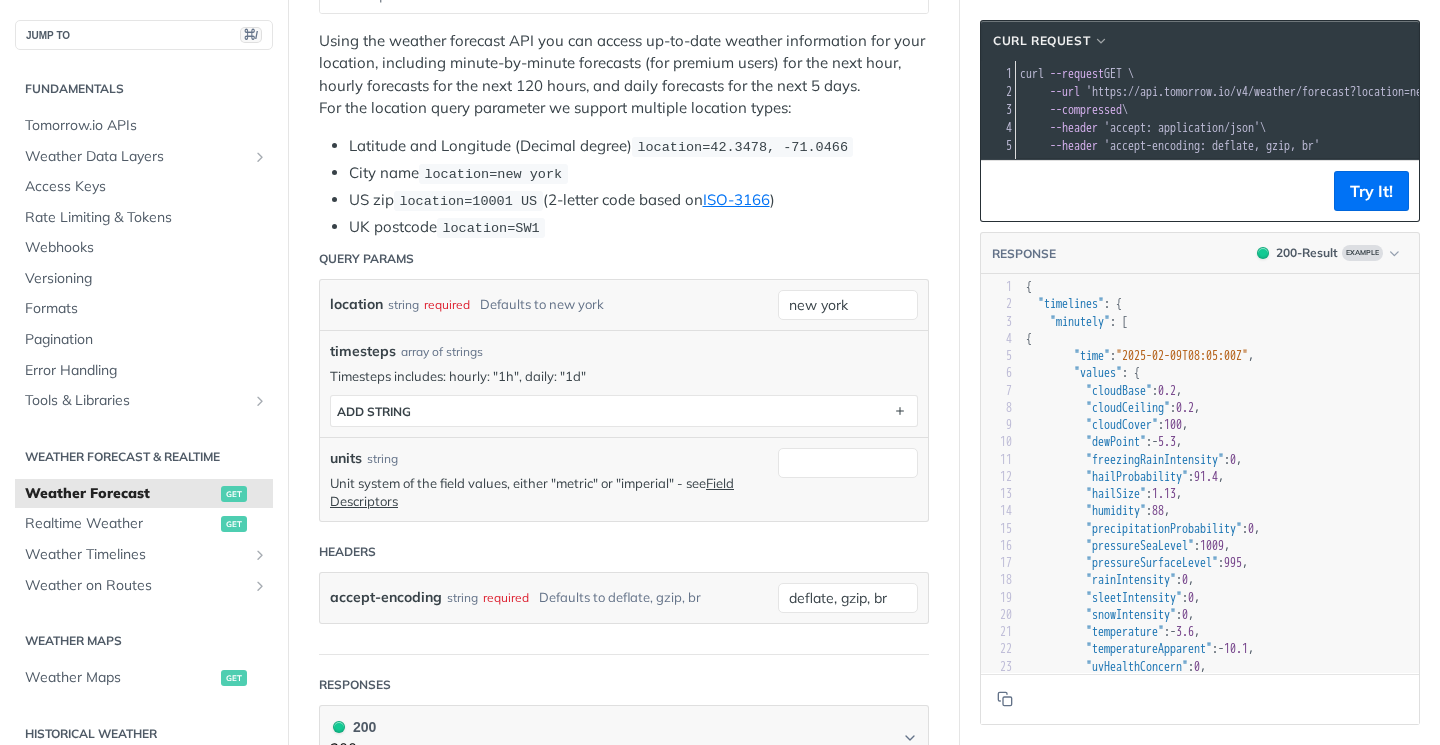 scroll, scrollTop: 380, scrollLeft: 0, axis: vertical 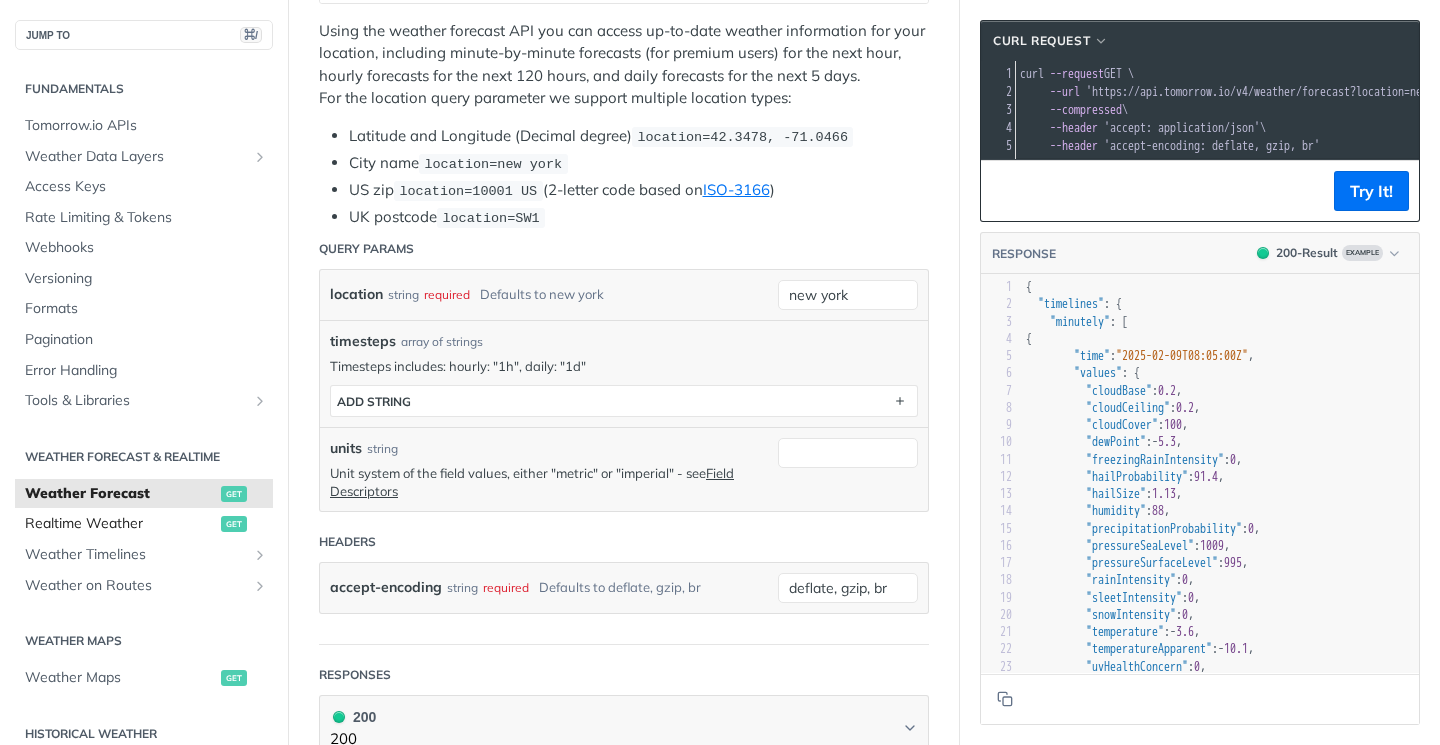 click on "Realtime Weather" at bounding box center [120, 524] 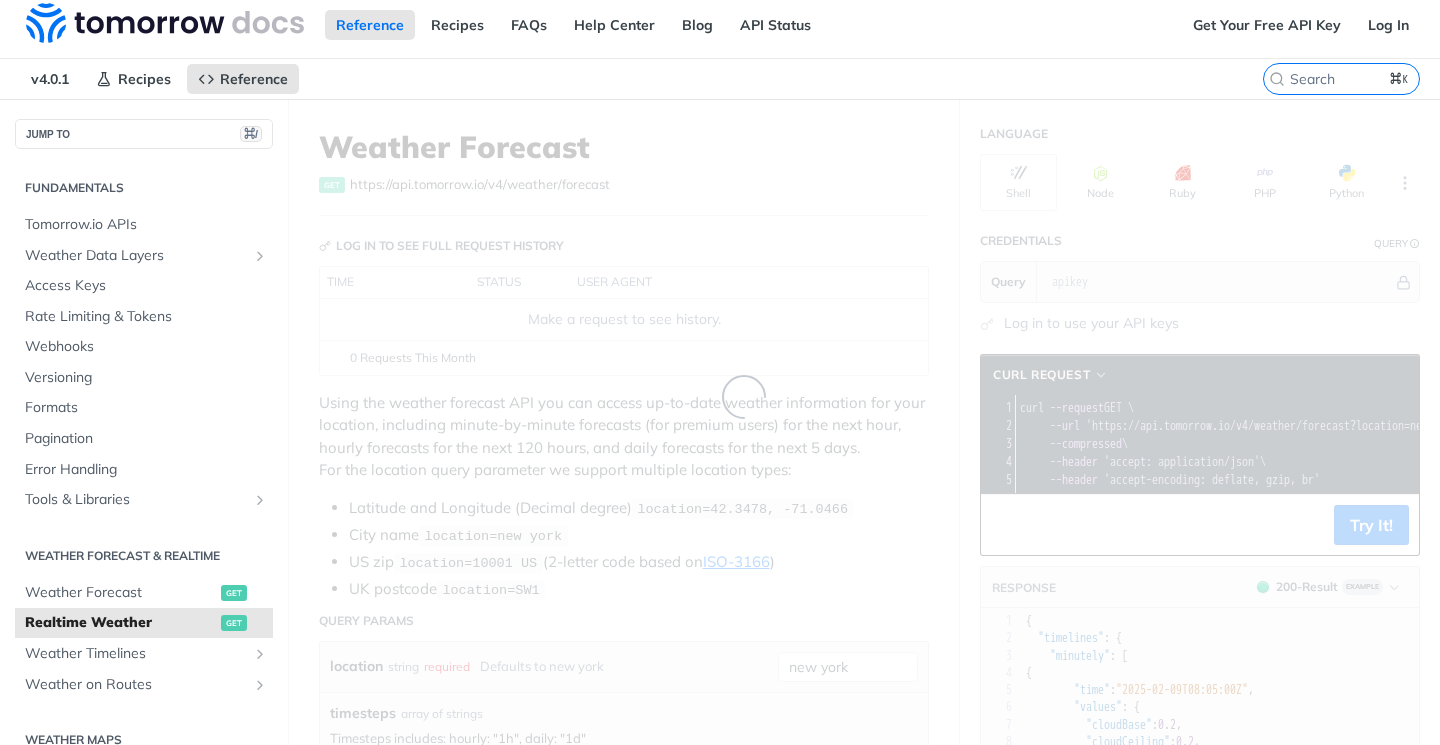 scroll, scrollTop: 0, scrollLeft: 0, axis: both 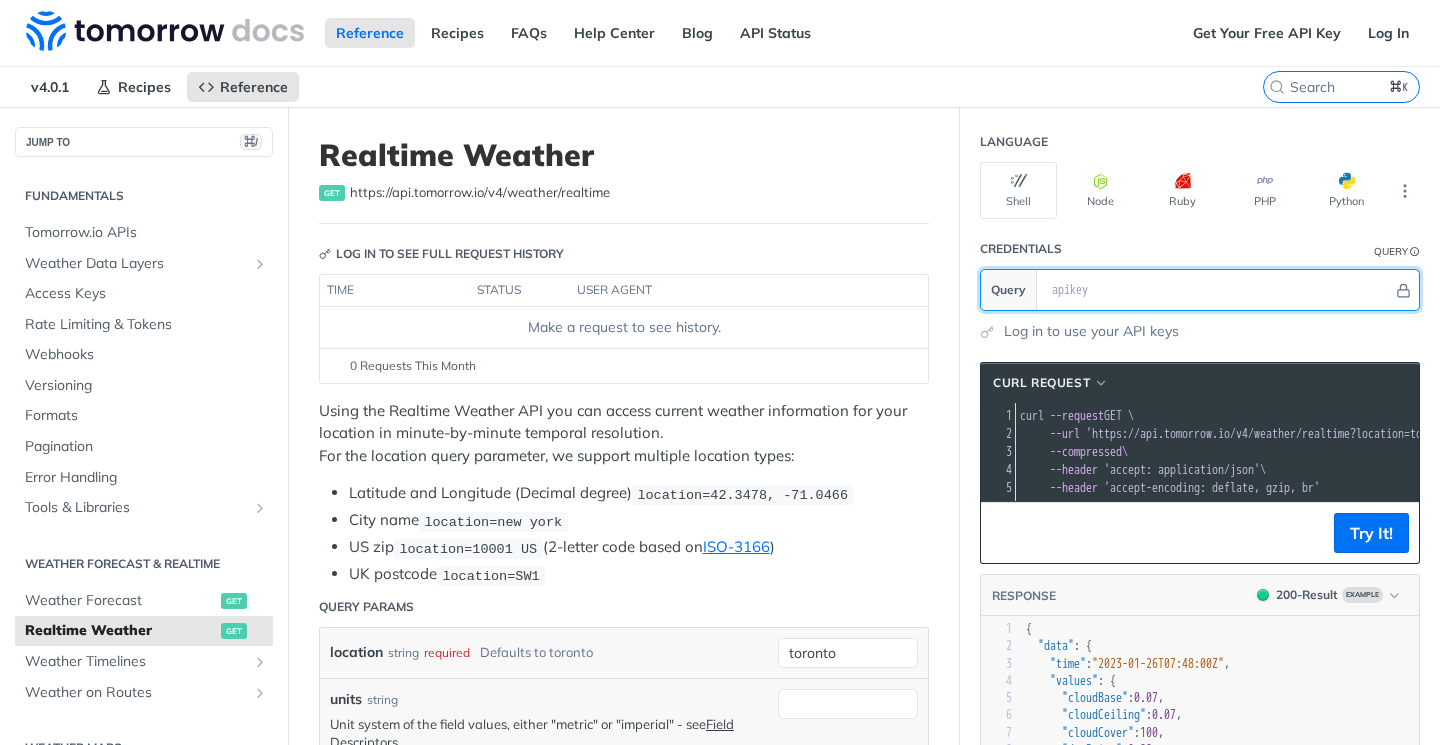 click at bounding box center [1217, 290] 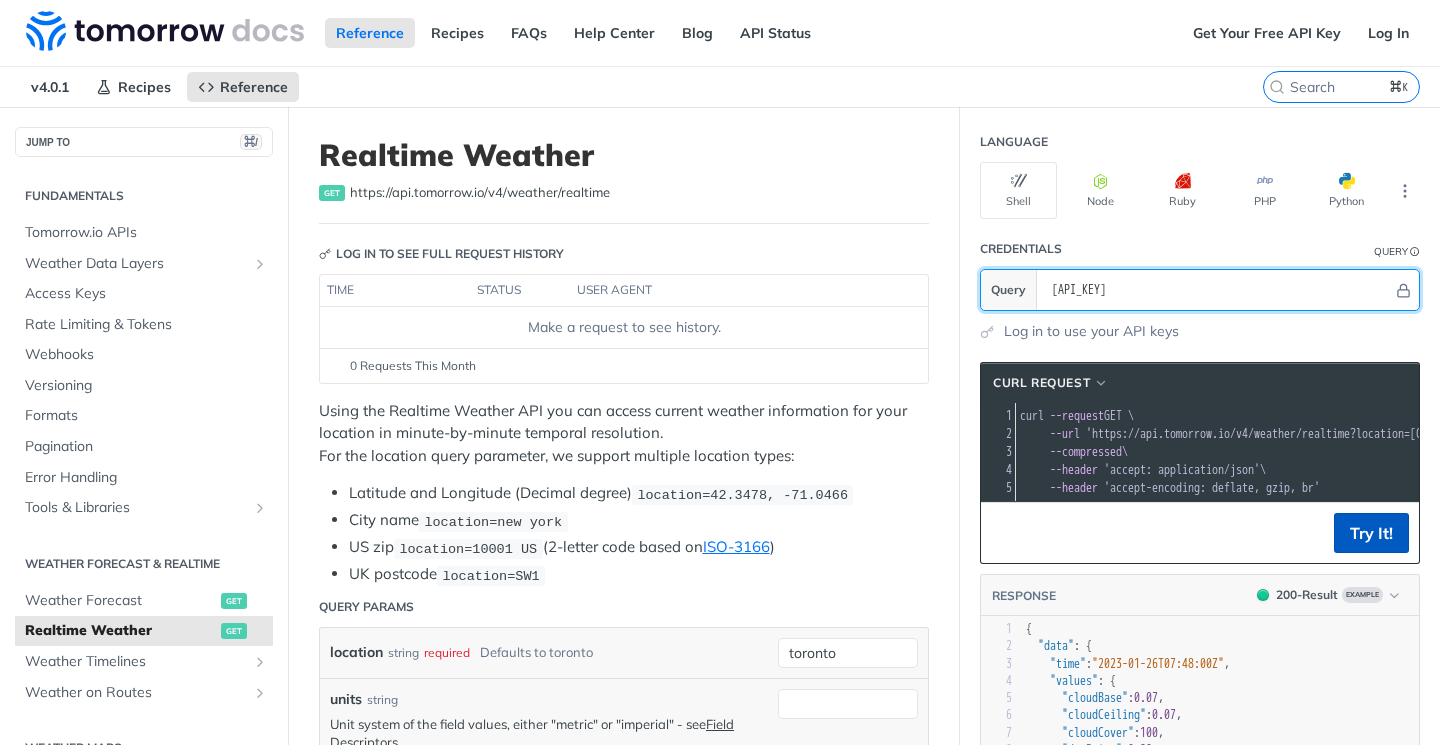 type on "[API_KEY]" 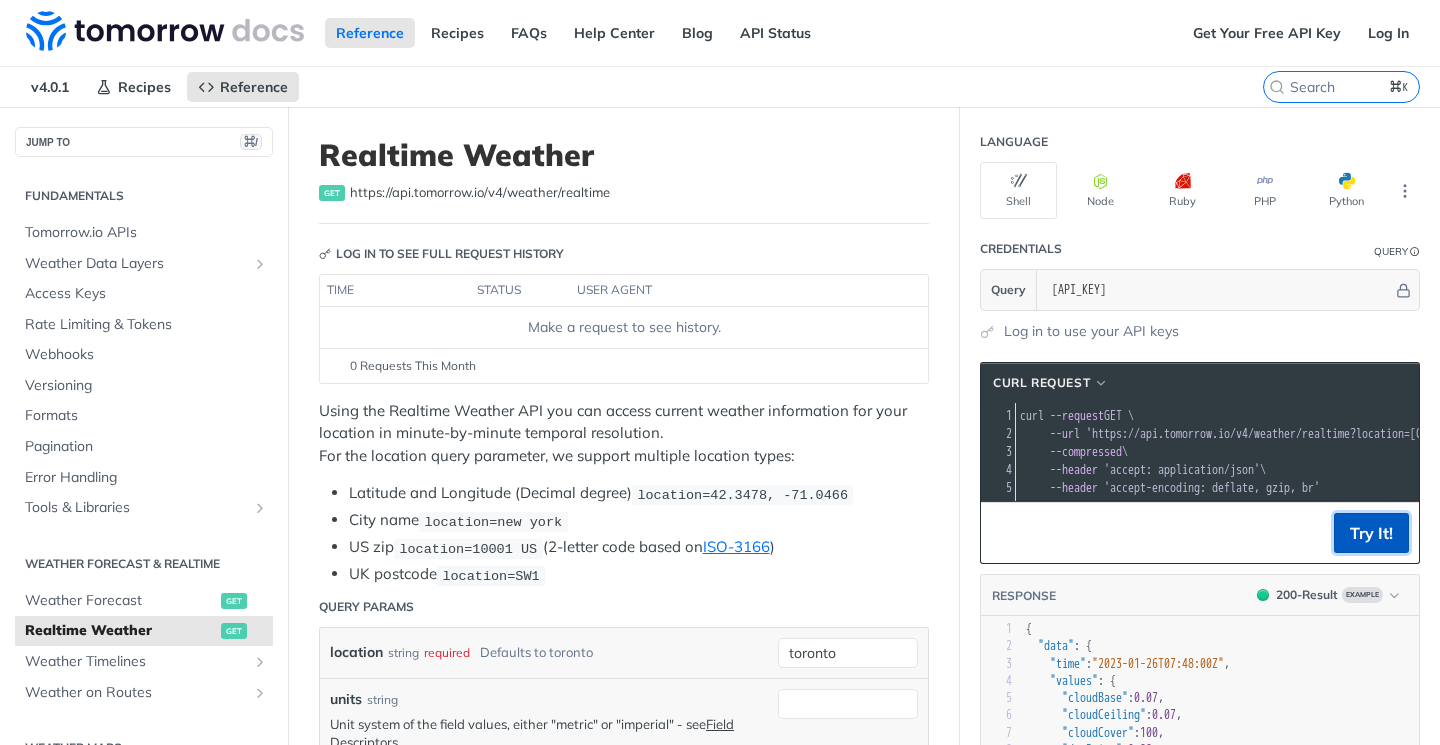 click on "Try It!" at bounding box center [1371, 533] 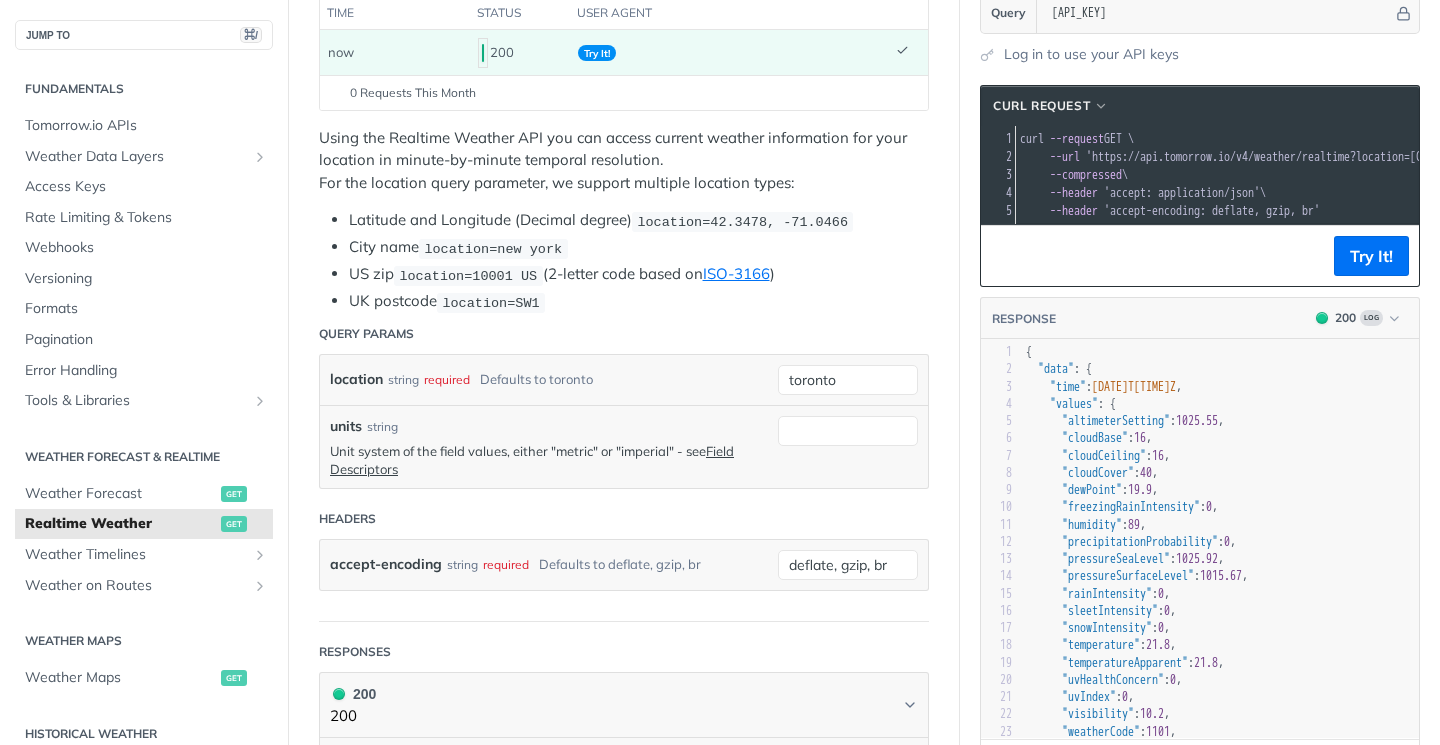 scroll, scrollTop: 282, scrollLeft: 0, axis: vertical 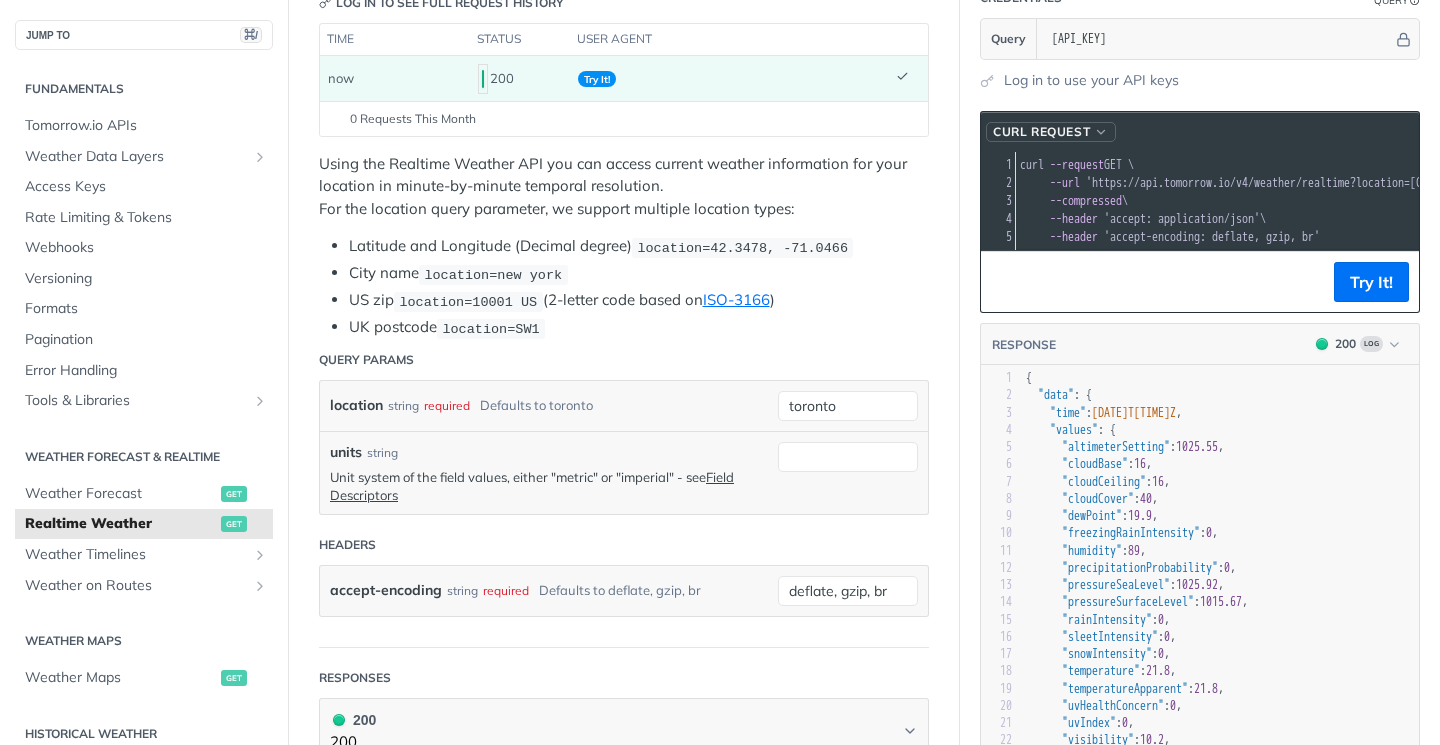 click at bounding box center (1101, 132) 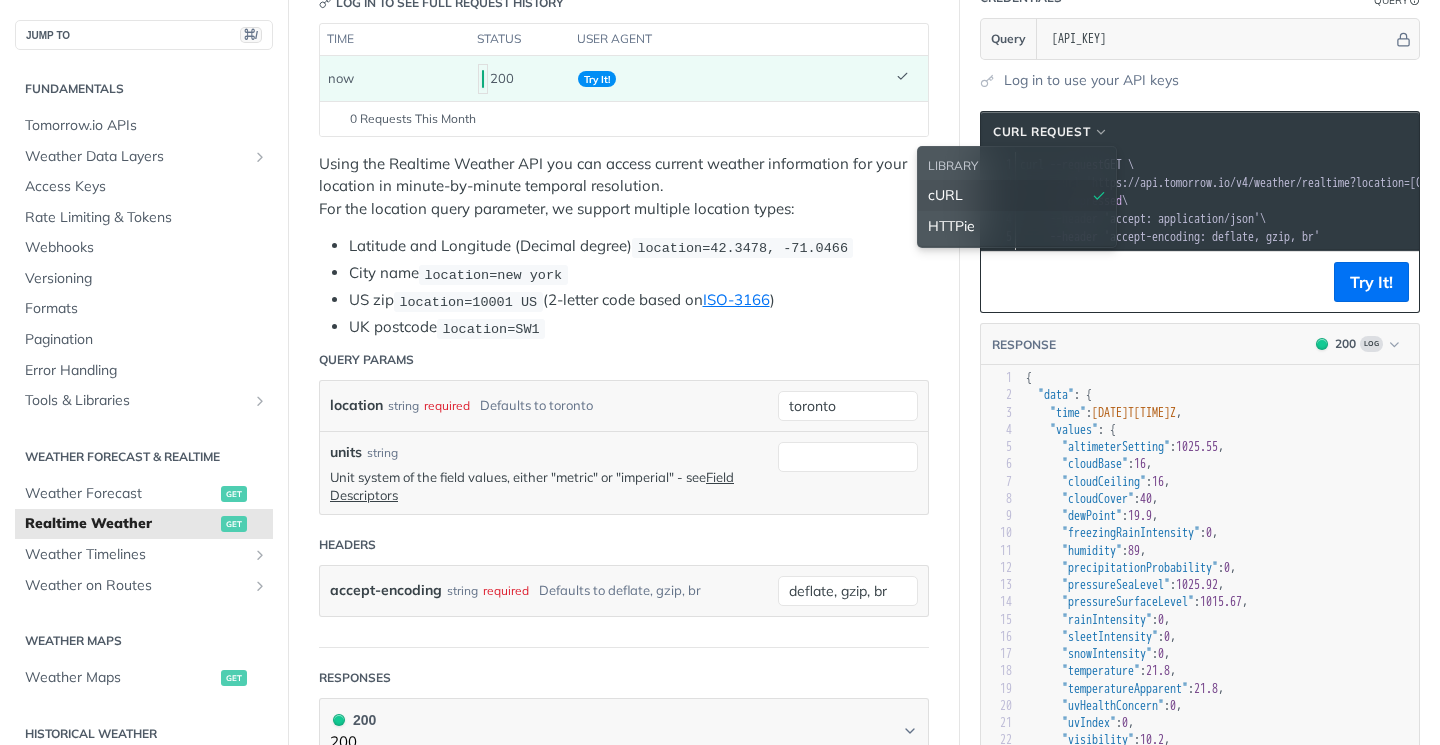 click on "--compressed  \" at bounding box center (1435, 201) 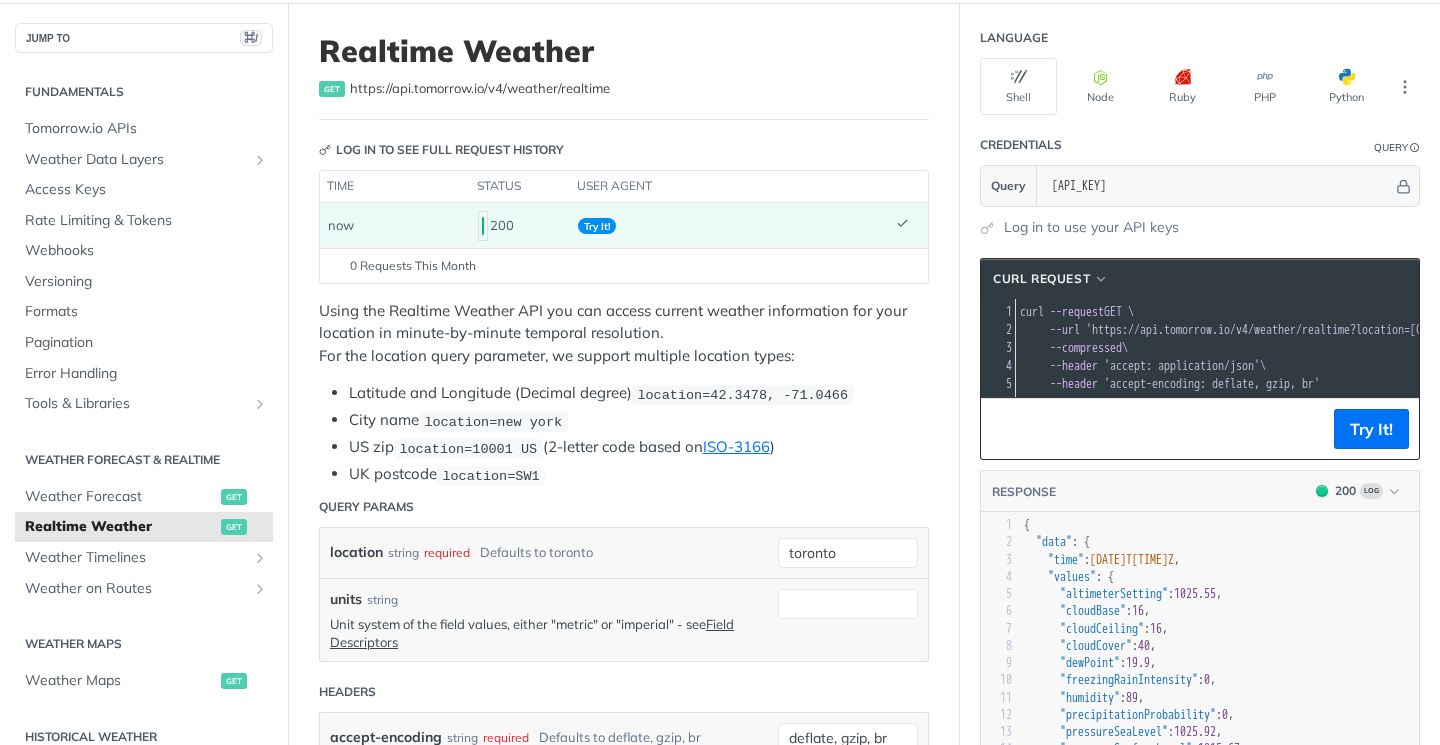 click on "--header   'accept: application/json'  \" at bounding box center (1435, 366) 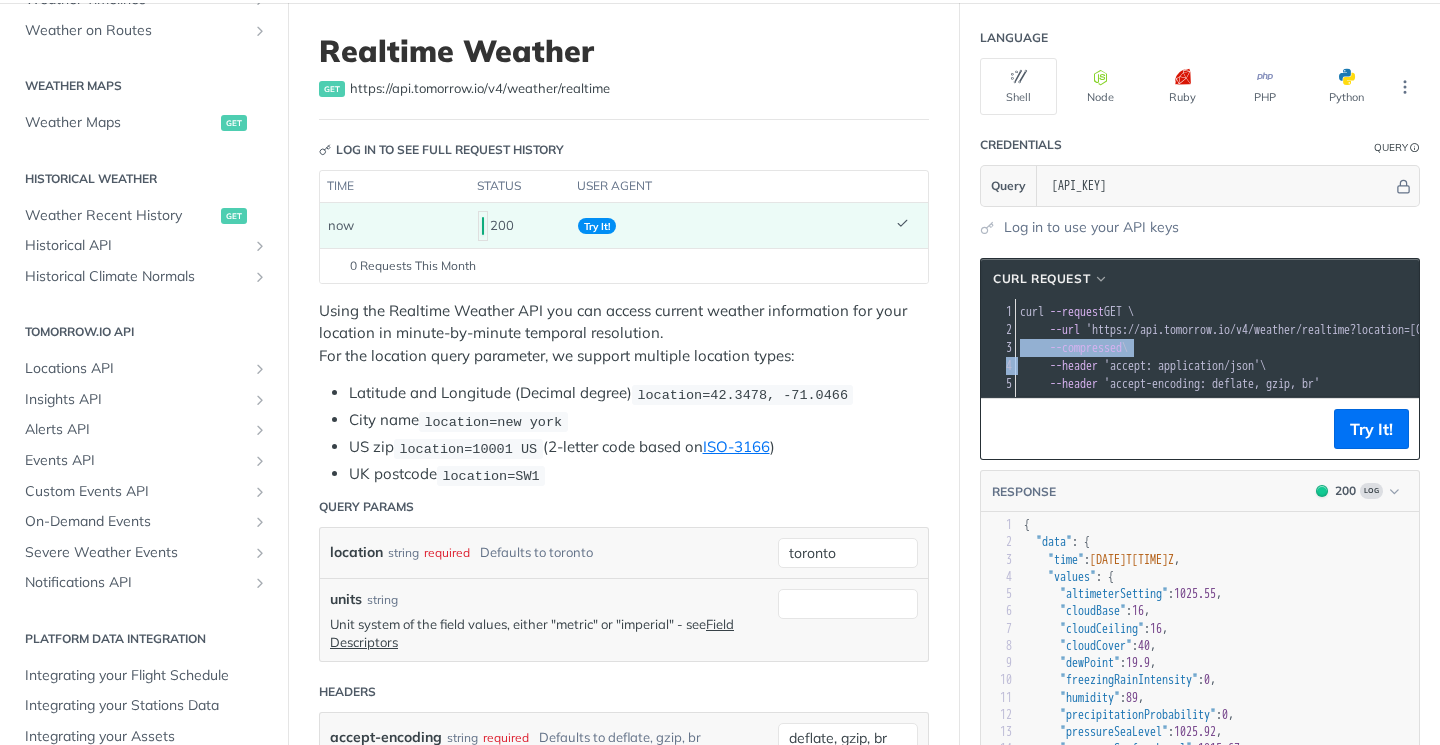 click on "--header   'accept: application/json'  \" at bounding box center (1435, 366) 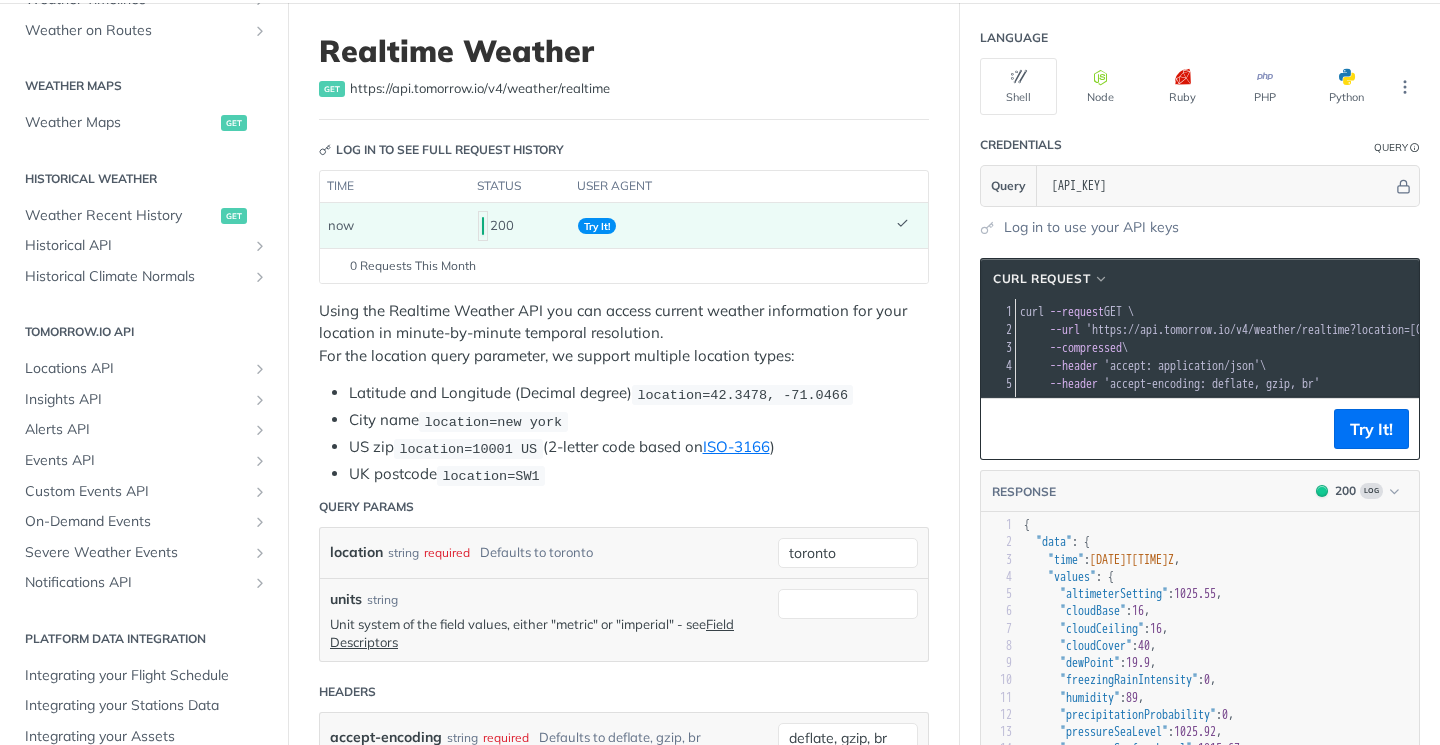 click on "--header   'accept: application/json'  \" at bounding box center [1435, 366] 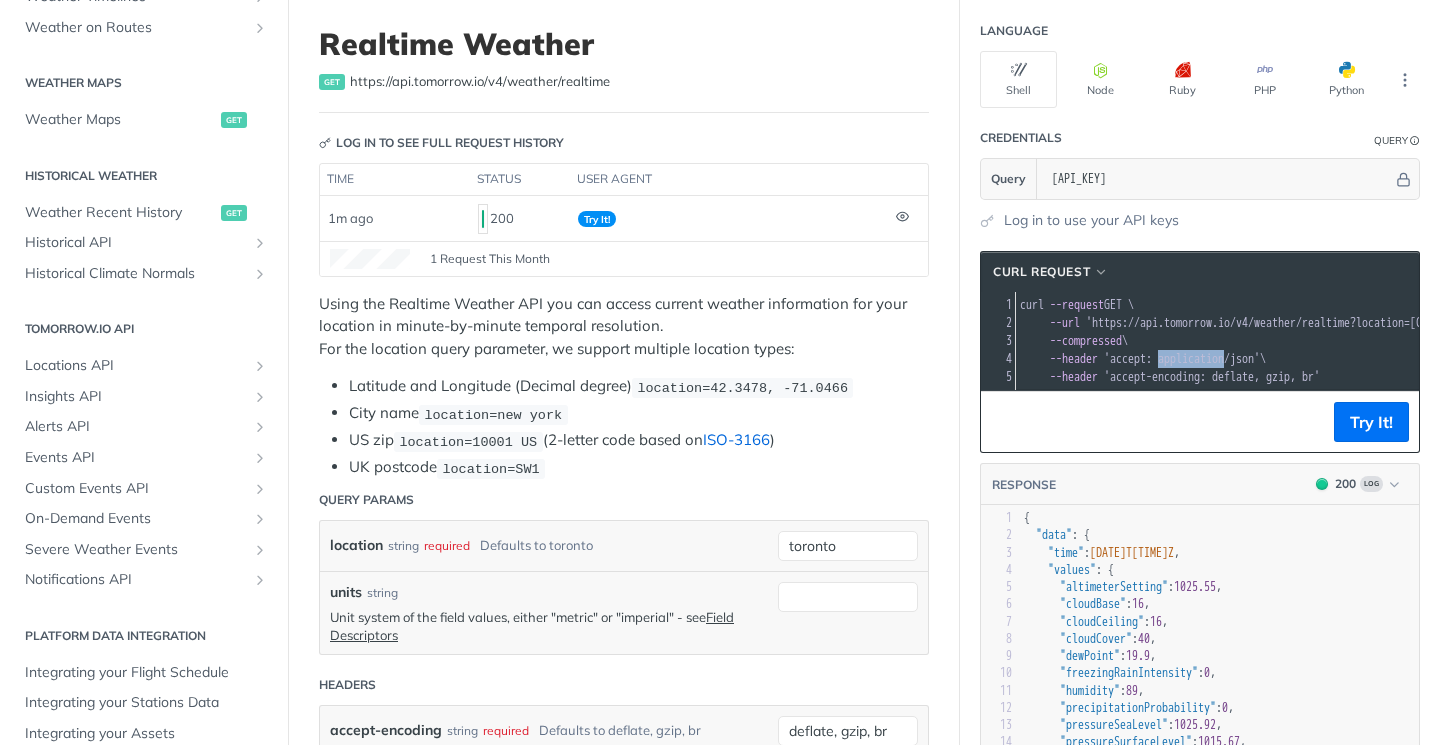 scroll, scrollTop: 0, scrollLeft: 0, axis: both 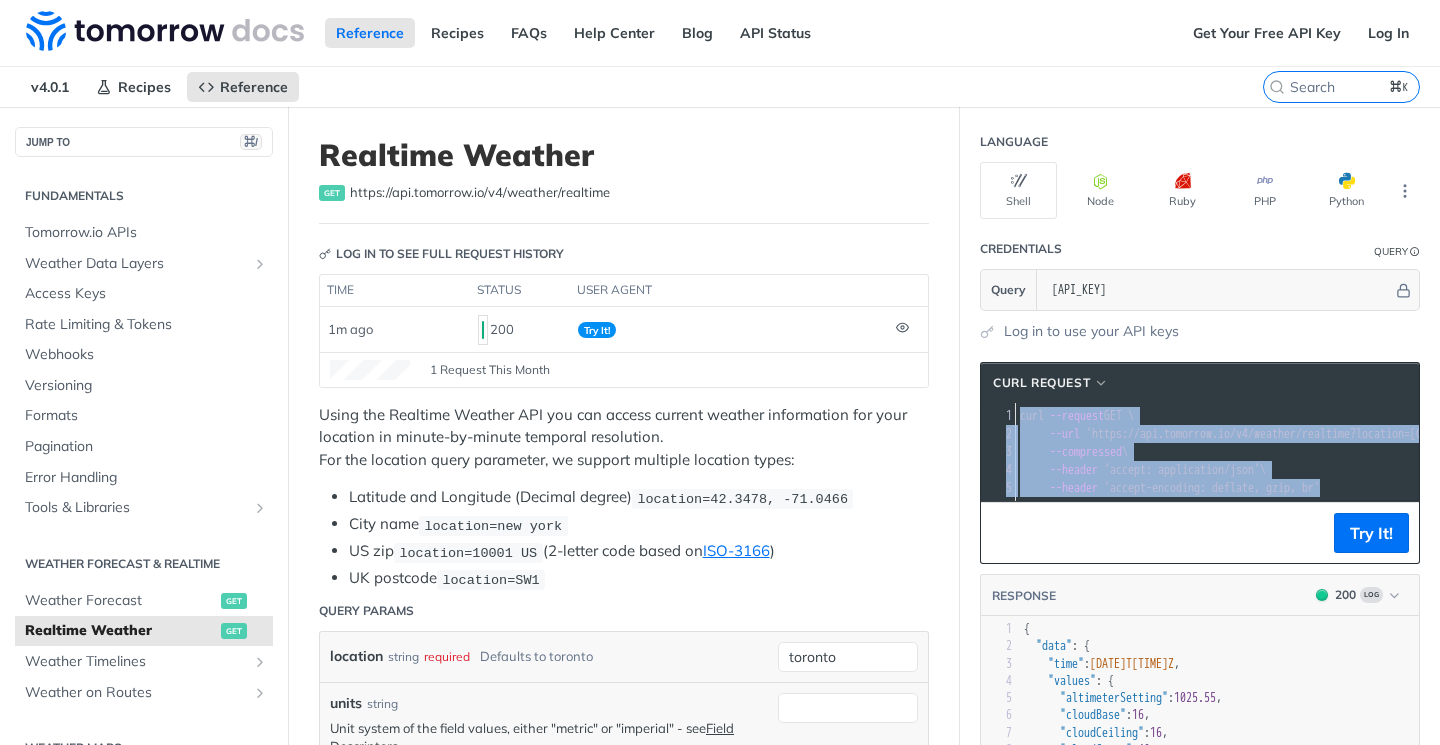 drag, startPoint x: 1021, startPoint y: 418, endPoint x: 1393, endPoint y: 500, distance: 380.93045 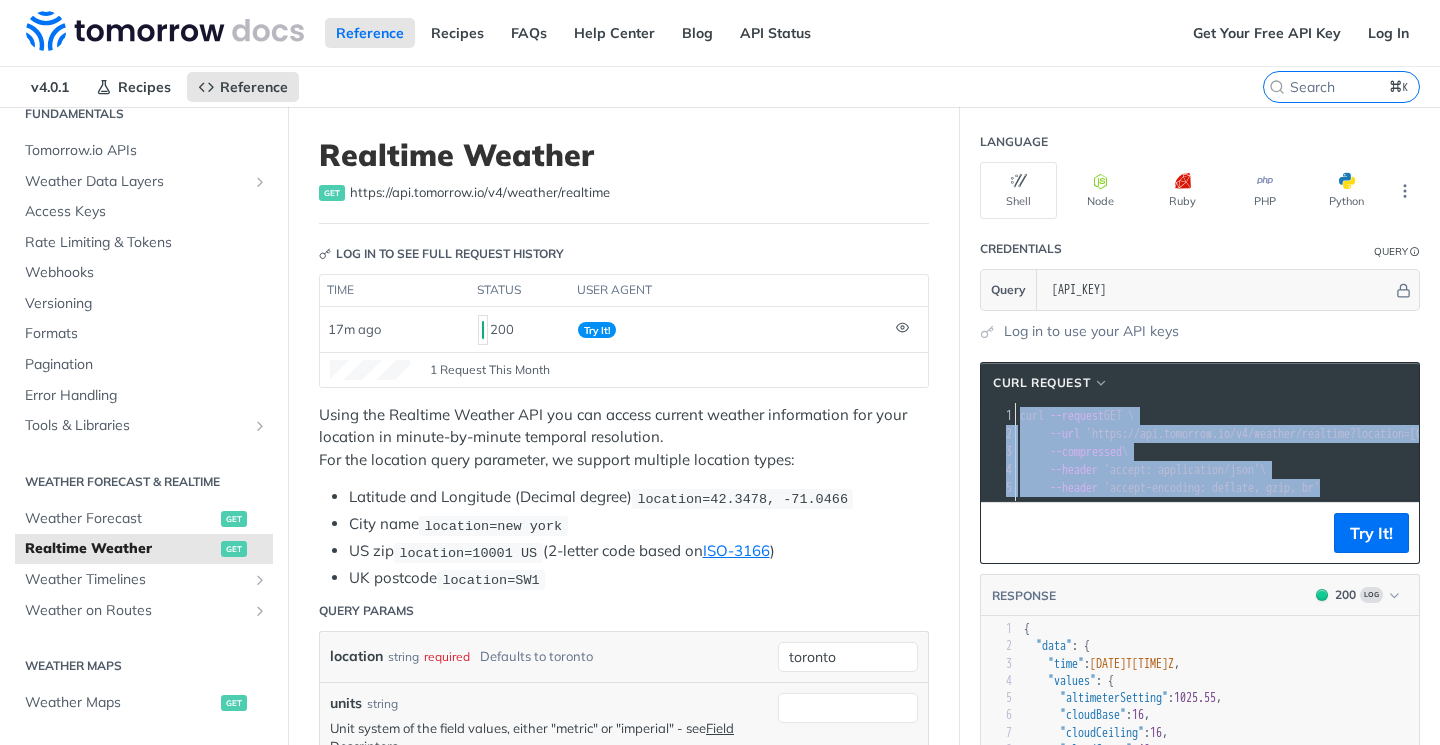 scroll, scrollTop: 106, scrollLeft: 0, axis: vertical 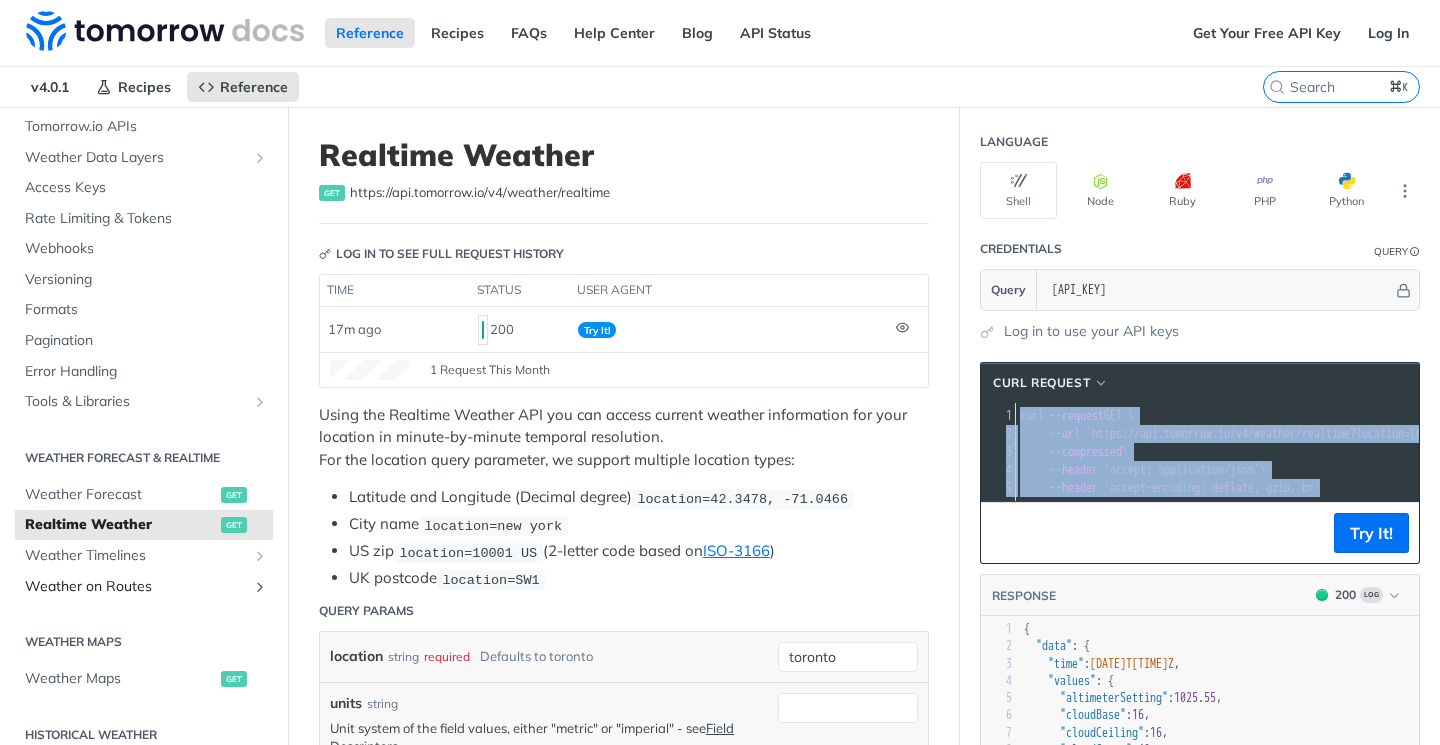 click on "Weather on Routes" at bounding box center [136, 587] 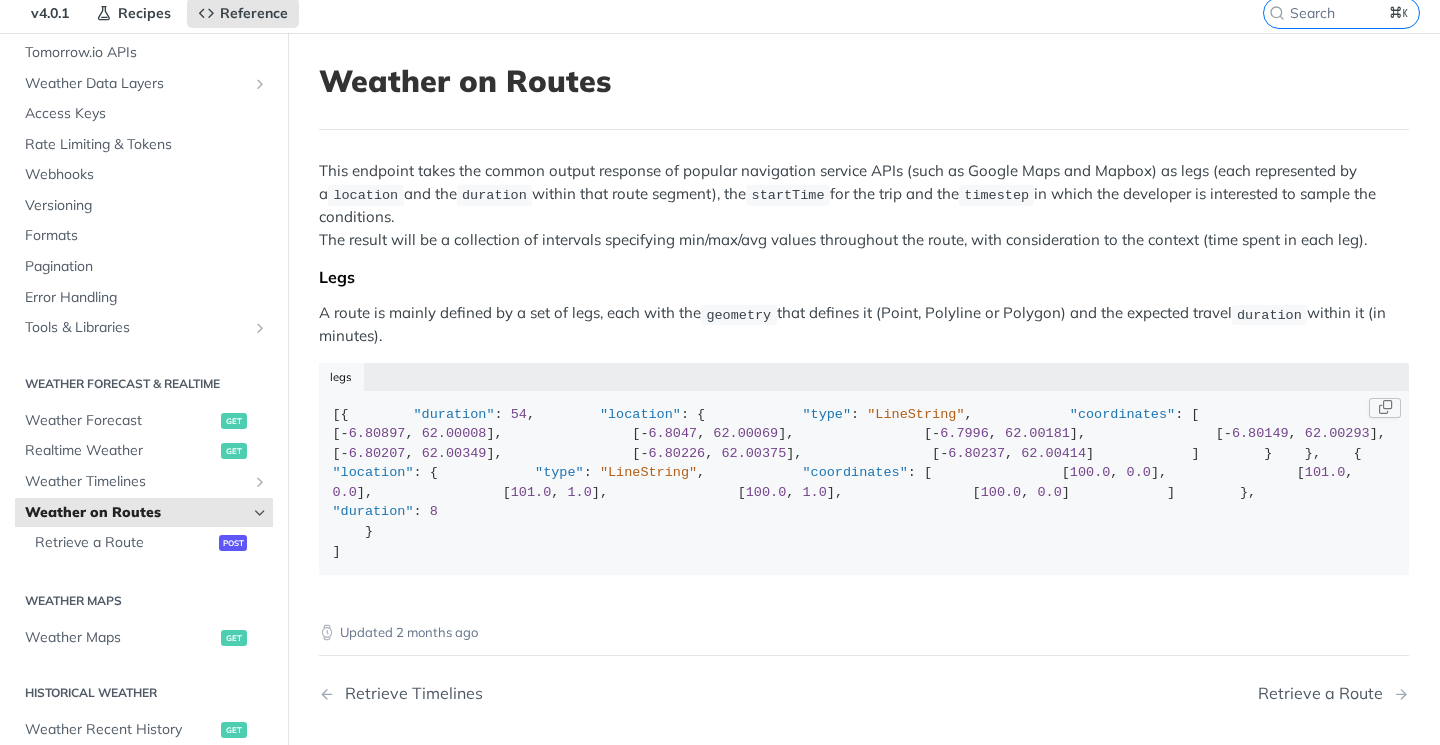 scroll, scrollTop: 72, scrollLeft: 0, axis: vertical 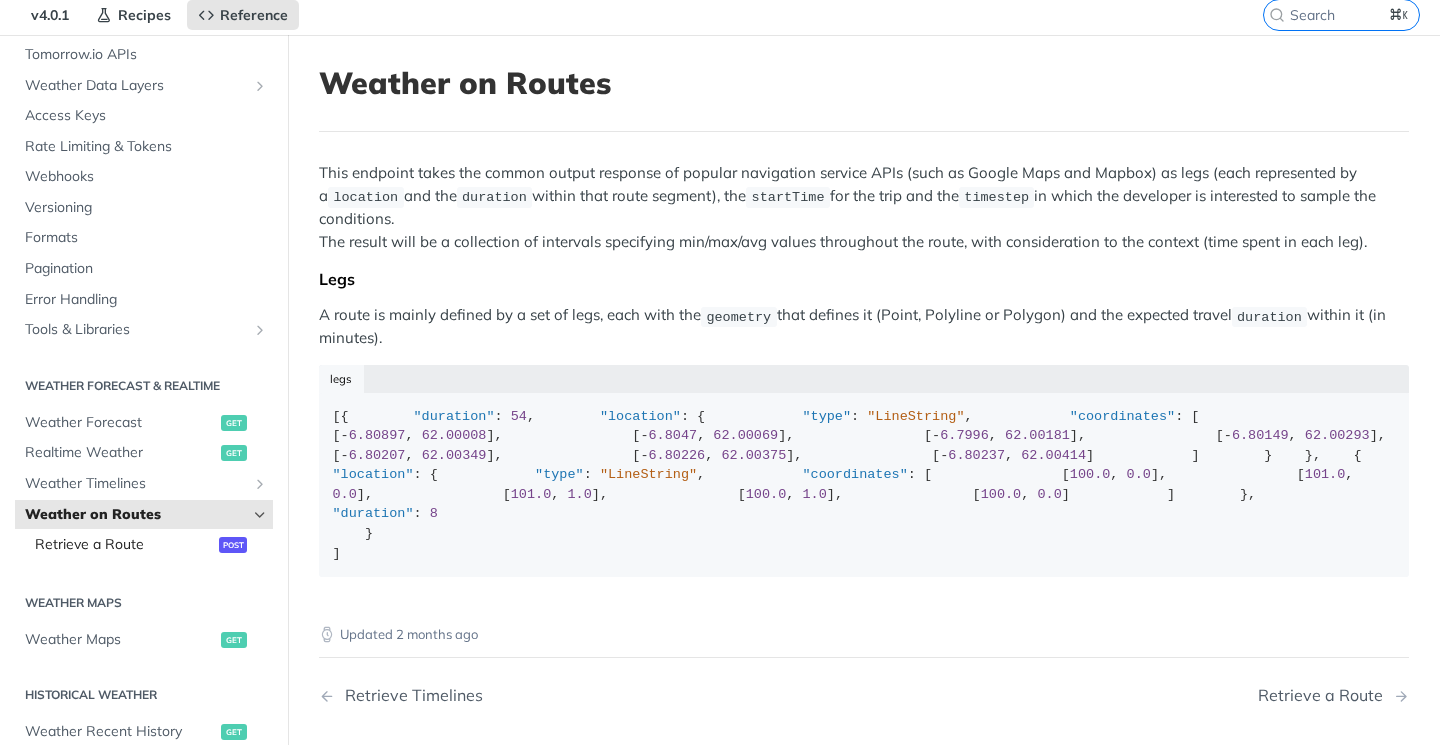 click on "Retrieve a Route" at bounding box center [124, 545] 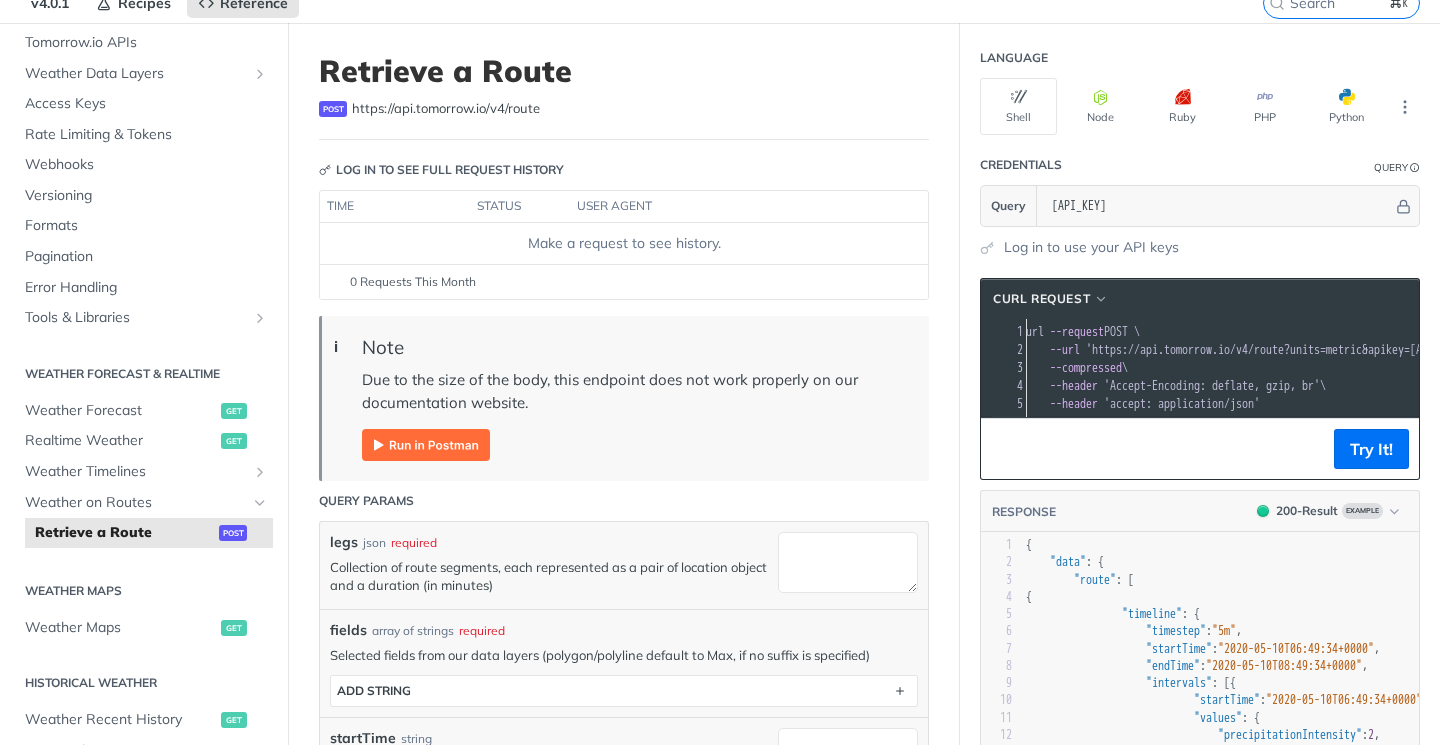 scroll, scrollTop: 180, scrollLeft: 0, axis: vertical 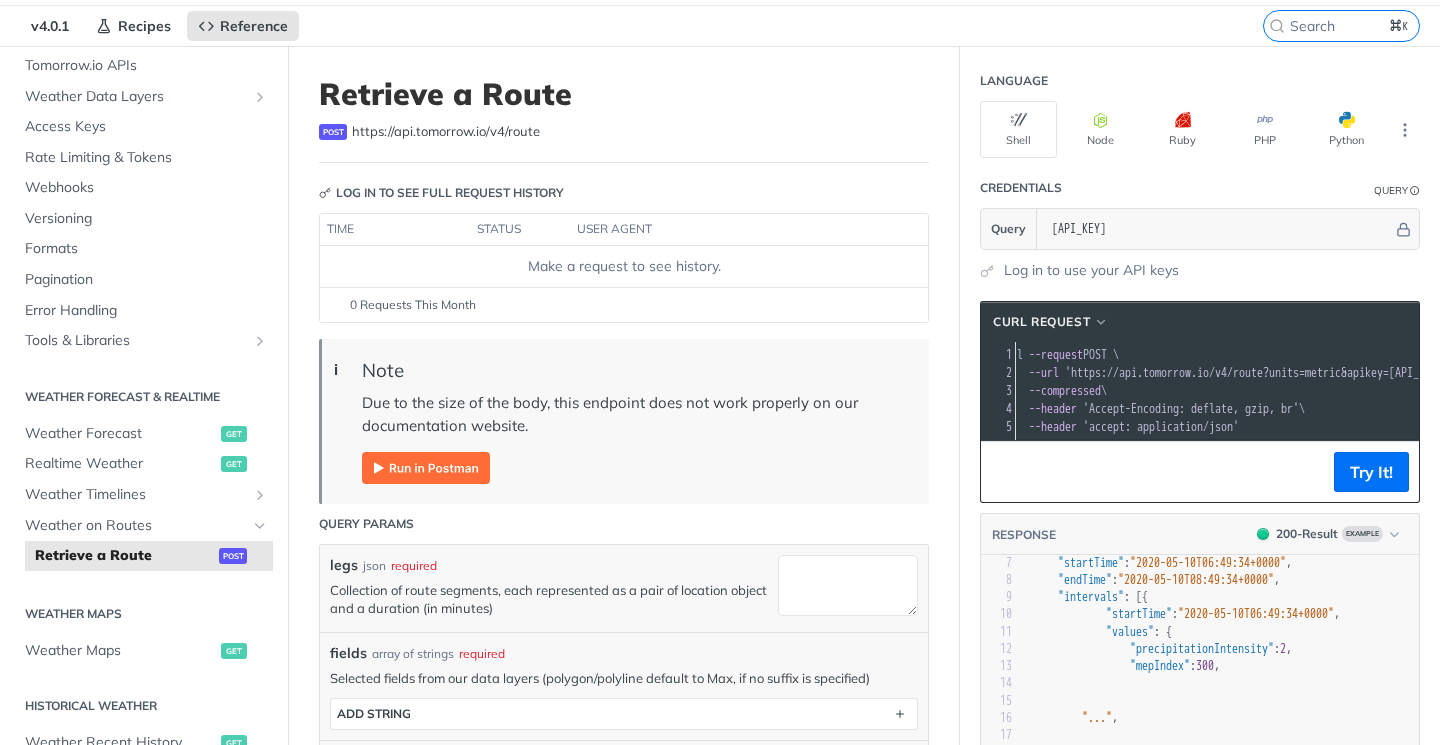 click at bounding box center (426, 468) 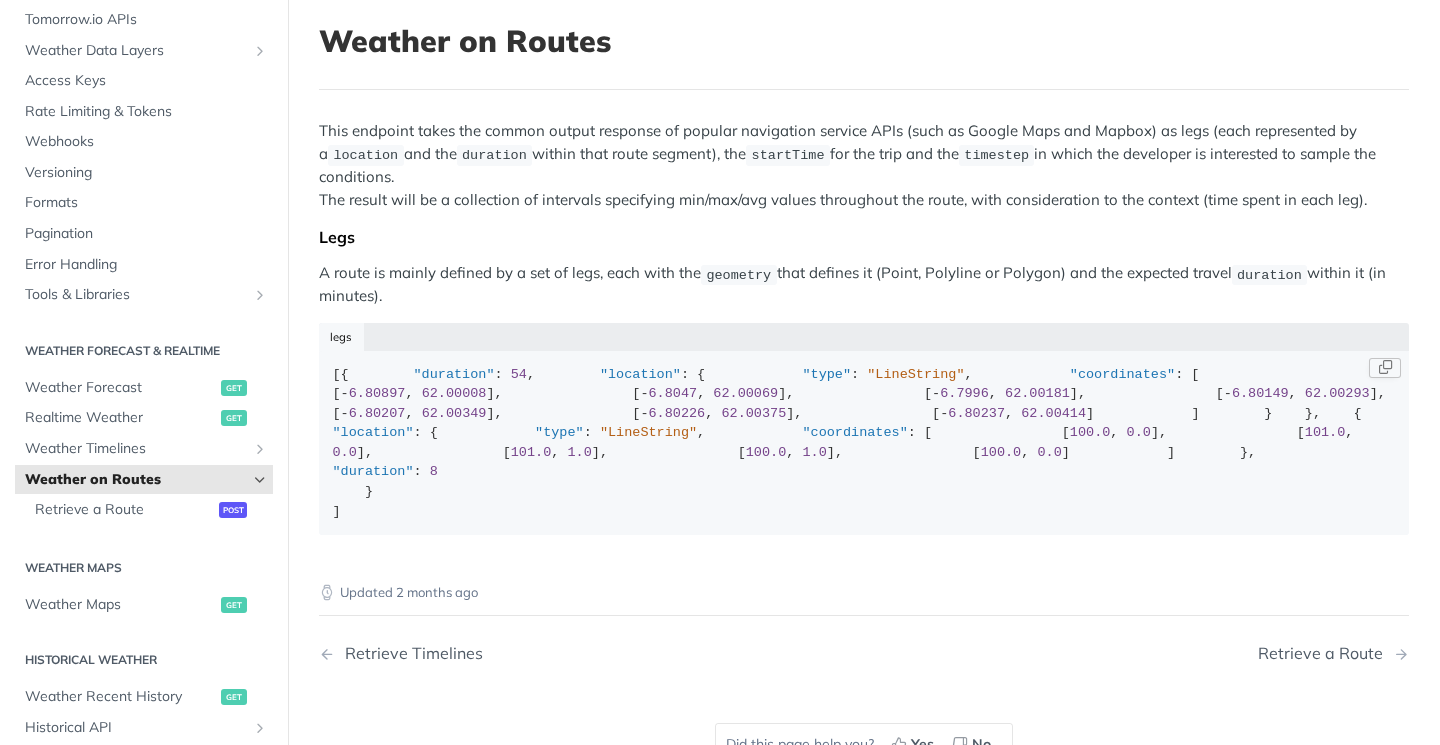 scroll, scrollTop: 107, scrollLeft: 0, axis: vertical 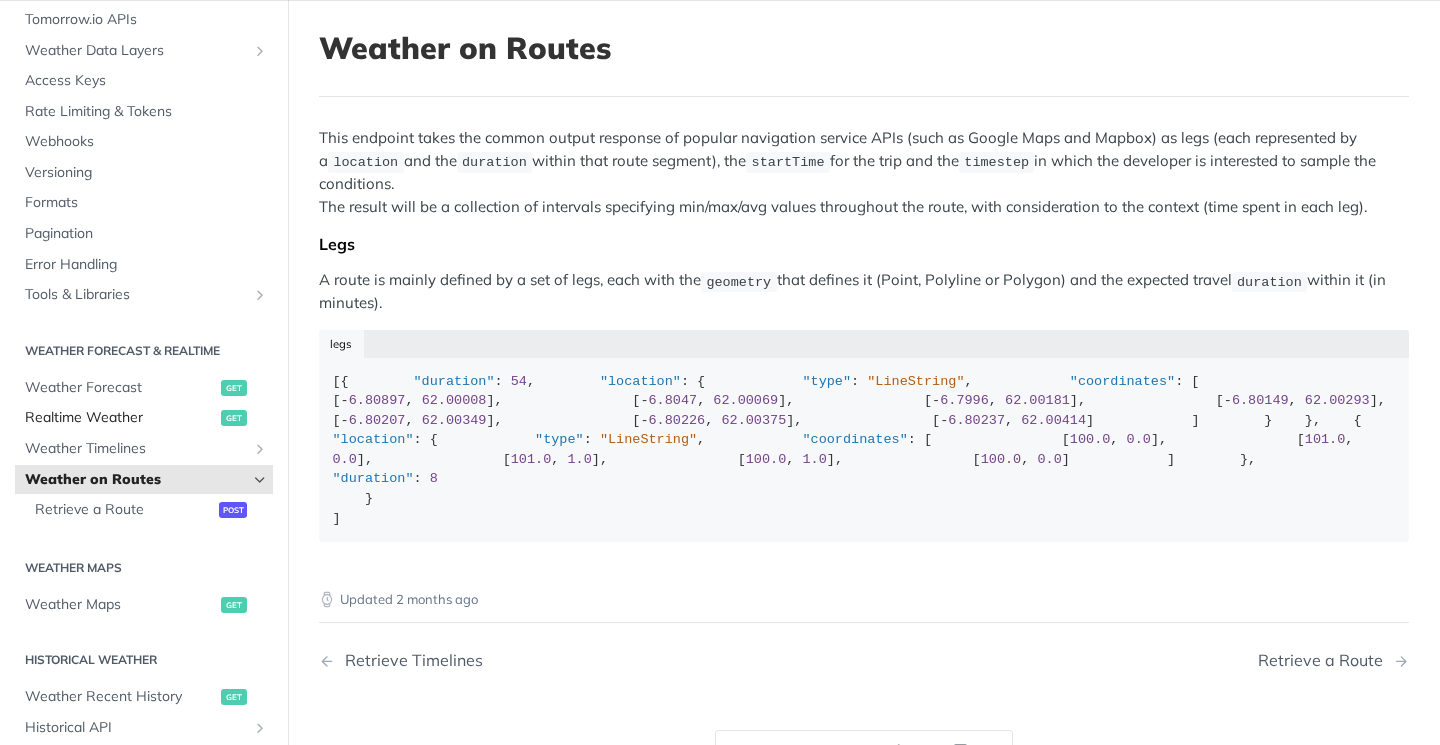 click on "Realtime Weather" at bounding box center [120, 418] 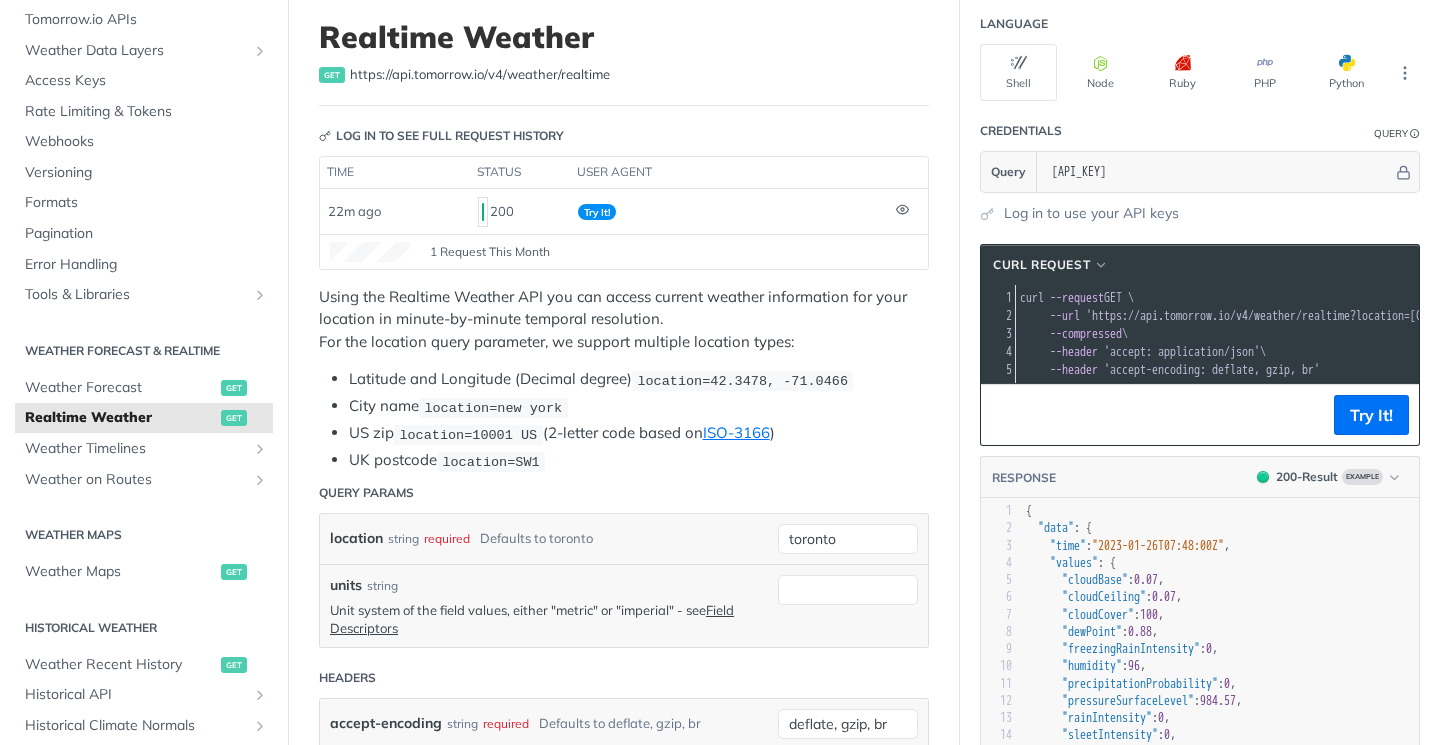 scroll, scrollTop: 122, scrollLeft: 0, axis: vertical 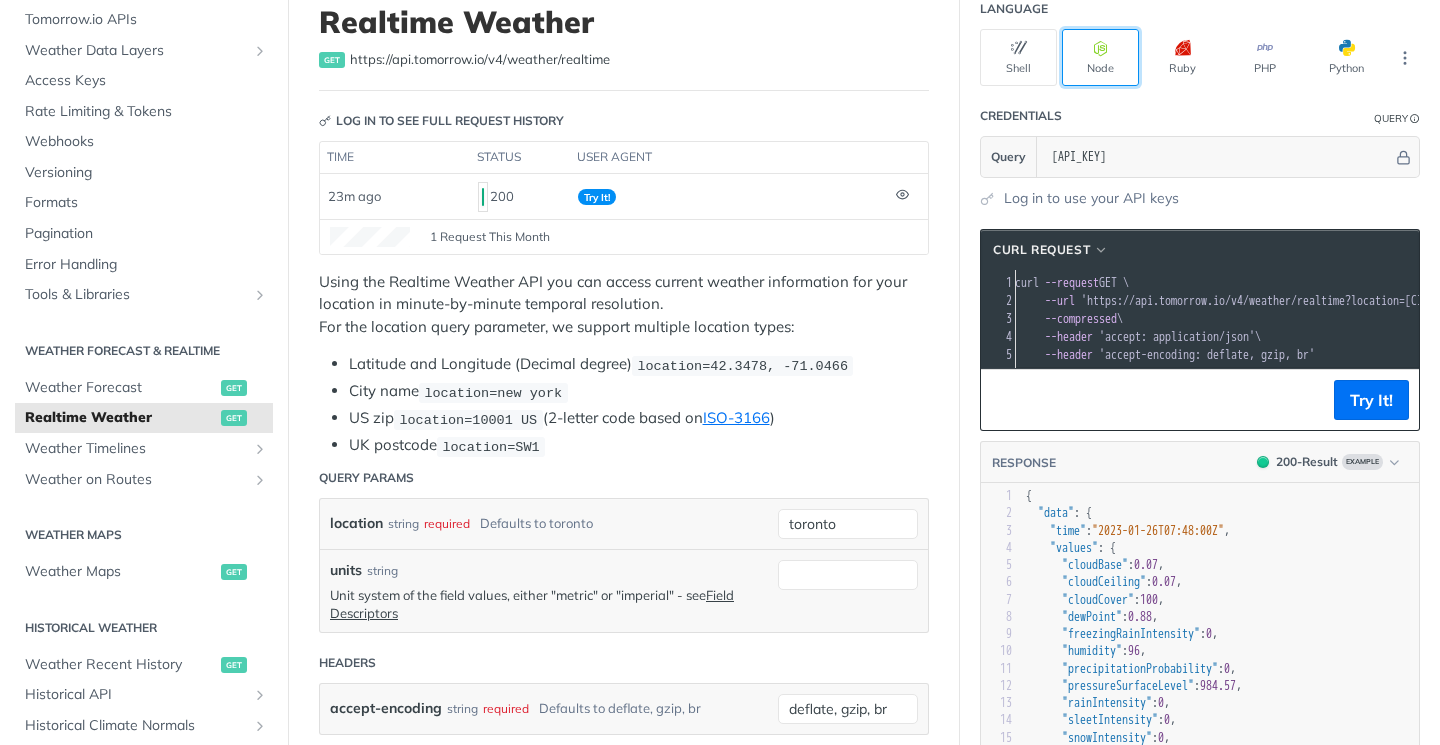 click on "Node" at bounding box center [1100, 57] 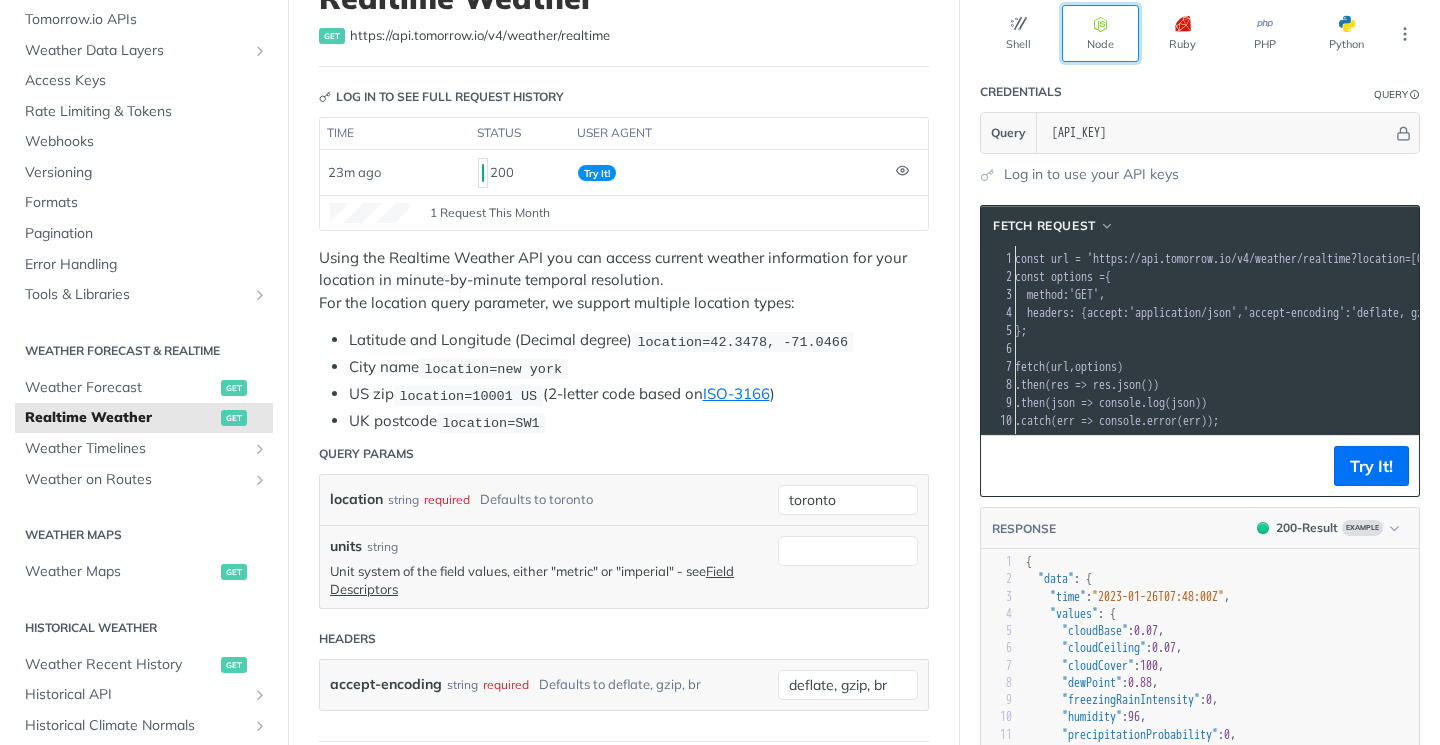 scroll, scrollTop: 160, scrollLeft: 0, axis: vertical 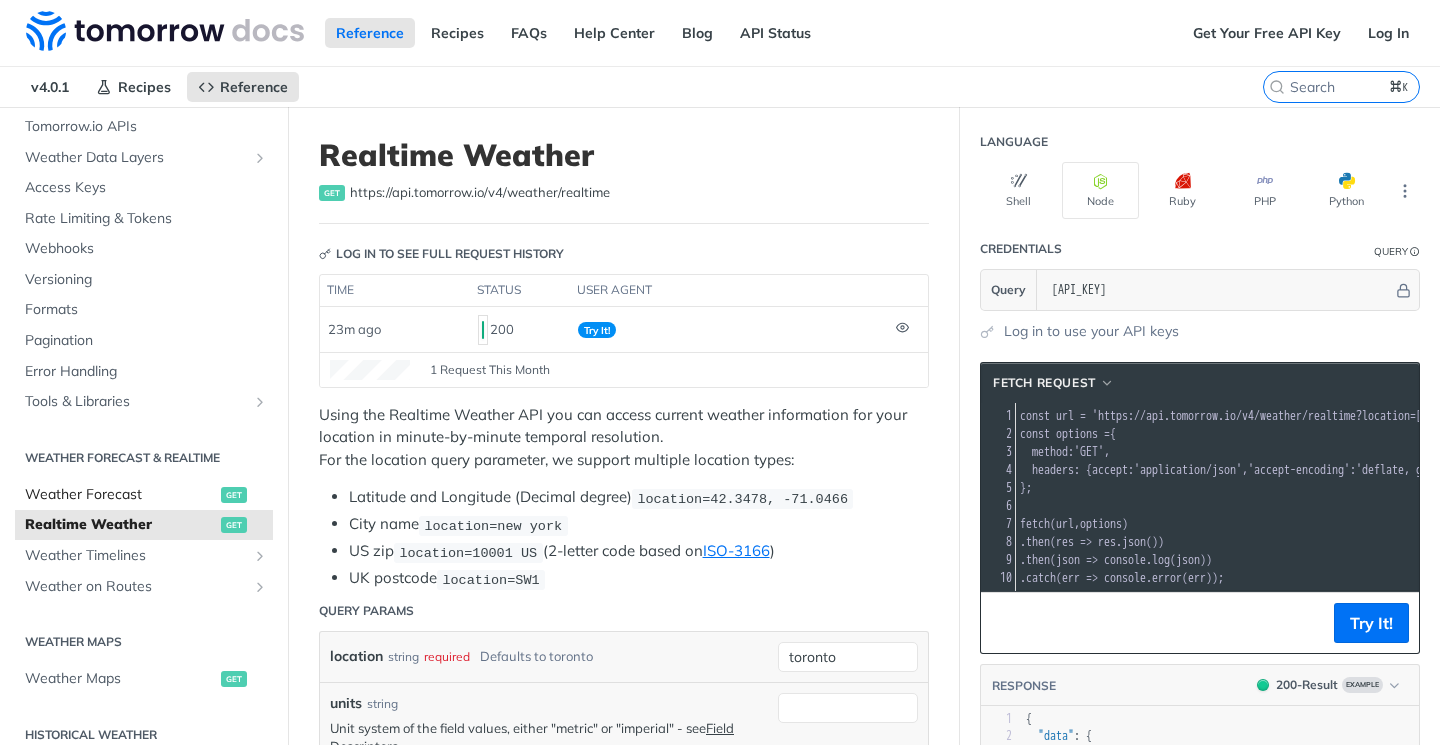 click on "Weather Forecast" at bounding box center [120, 495] 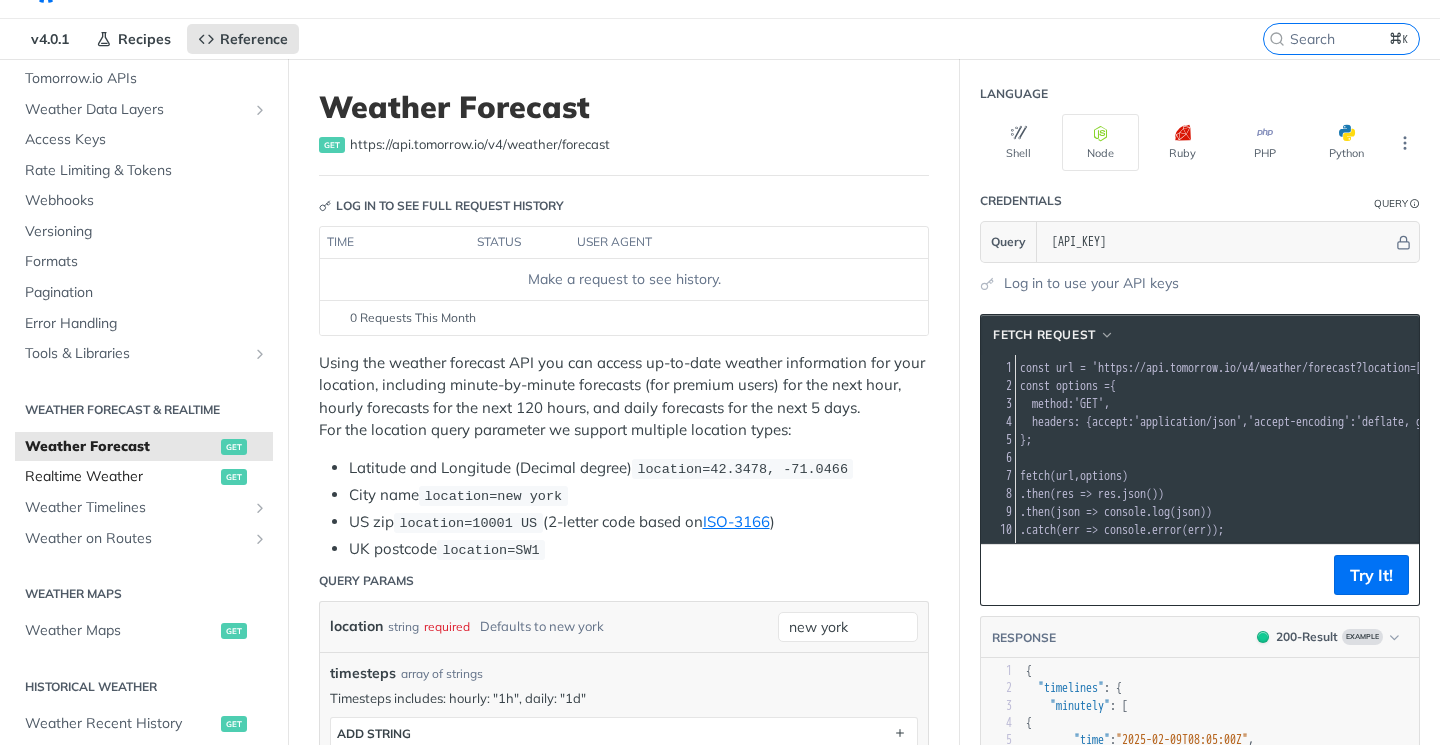 click on "Realtime Weather" at bounding box center (120, 477) 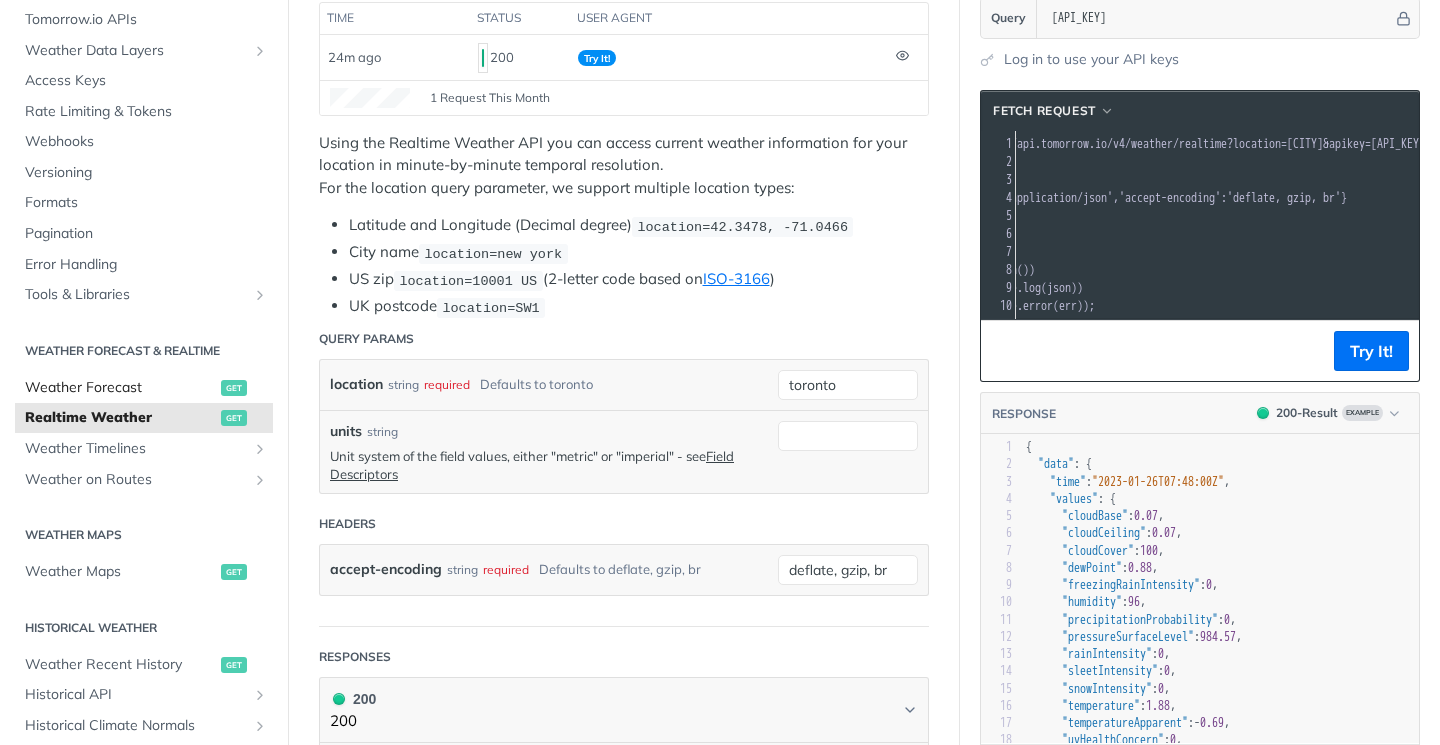 click on "Weather Forecast" at bounding box center (120, 388) 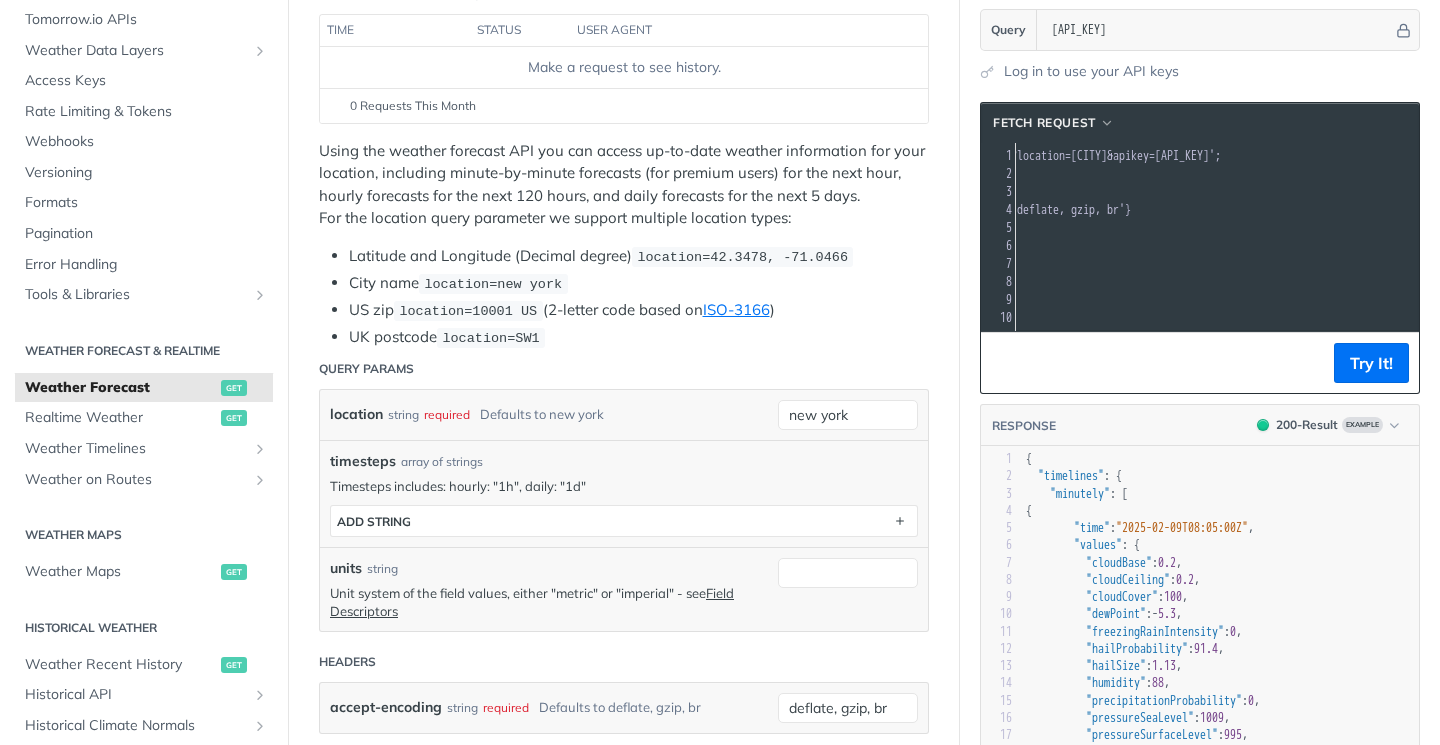 scroll, scrollTop: 264, scrollLeft: 0, axis: vertical 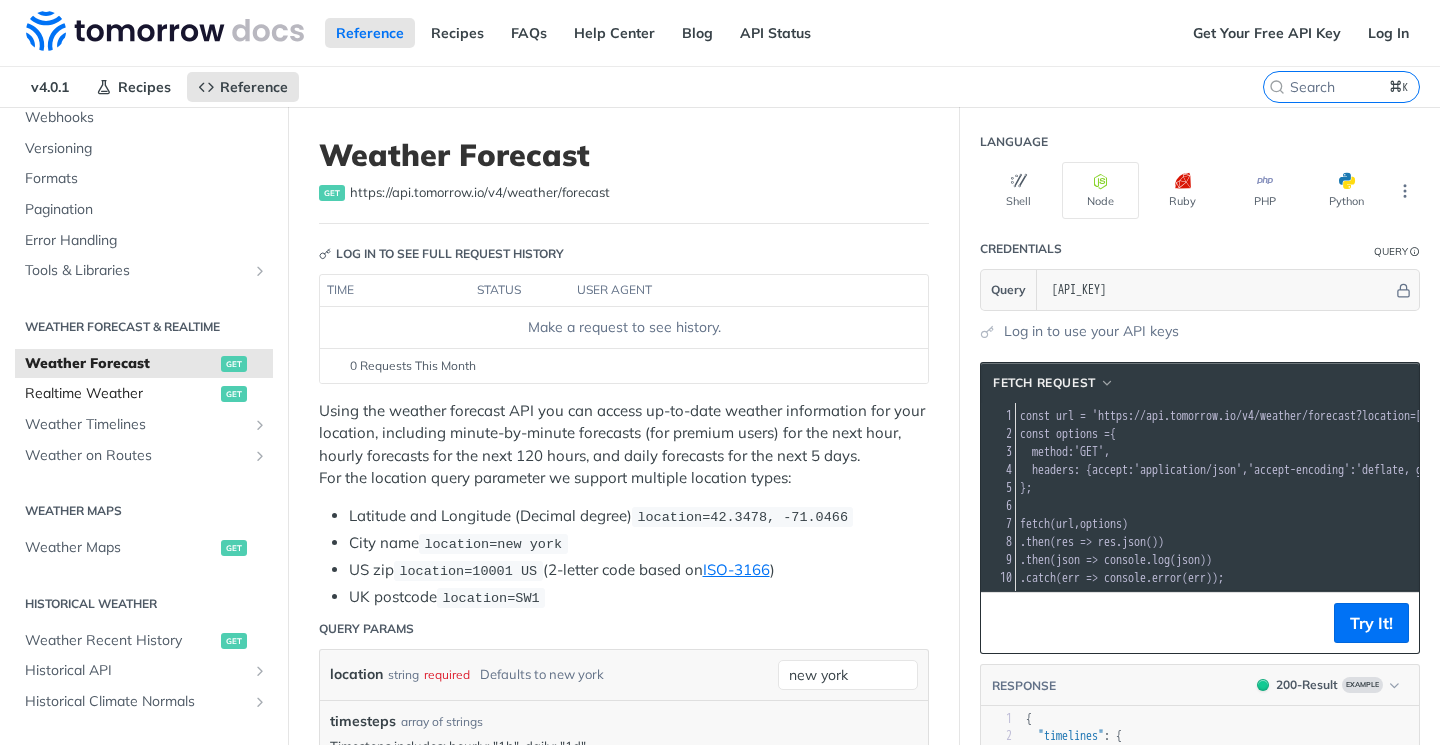 click on "Realtime Weather" at bounding box center (120, 394) 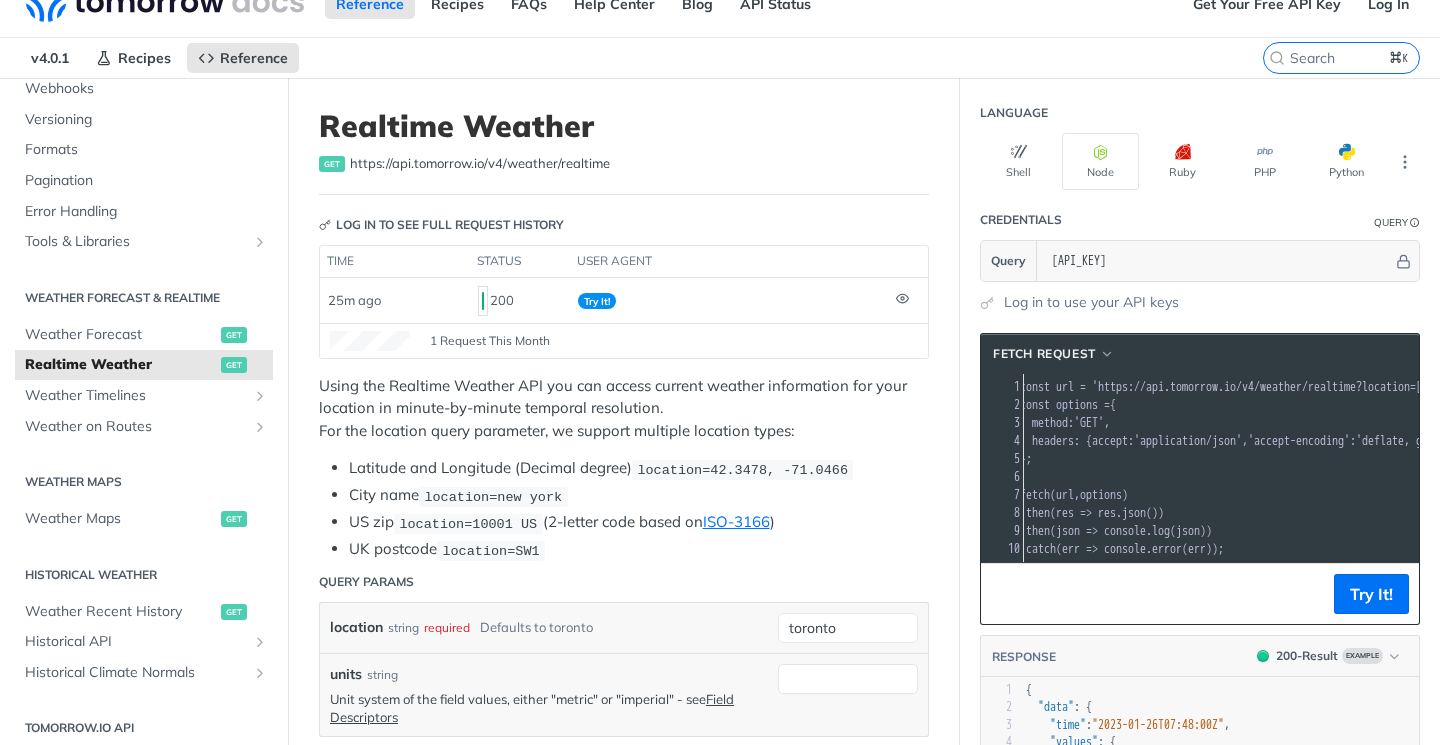 scroll, scrollTop: 51, scrollLeft: 0, axis: vertical 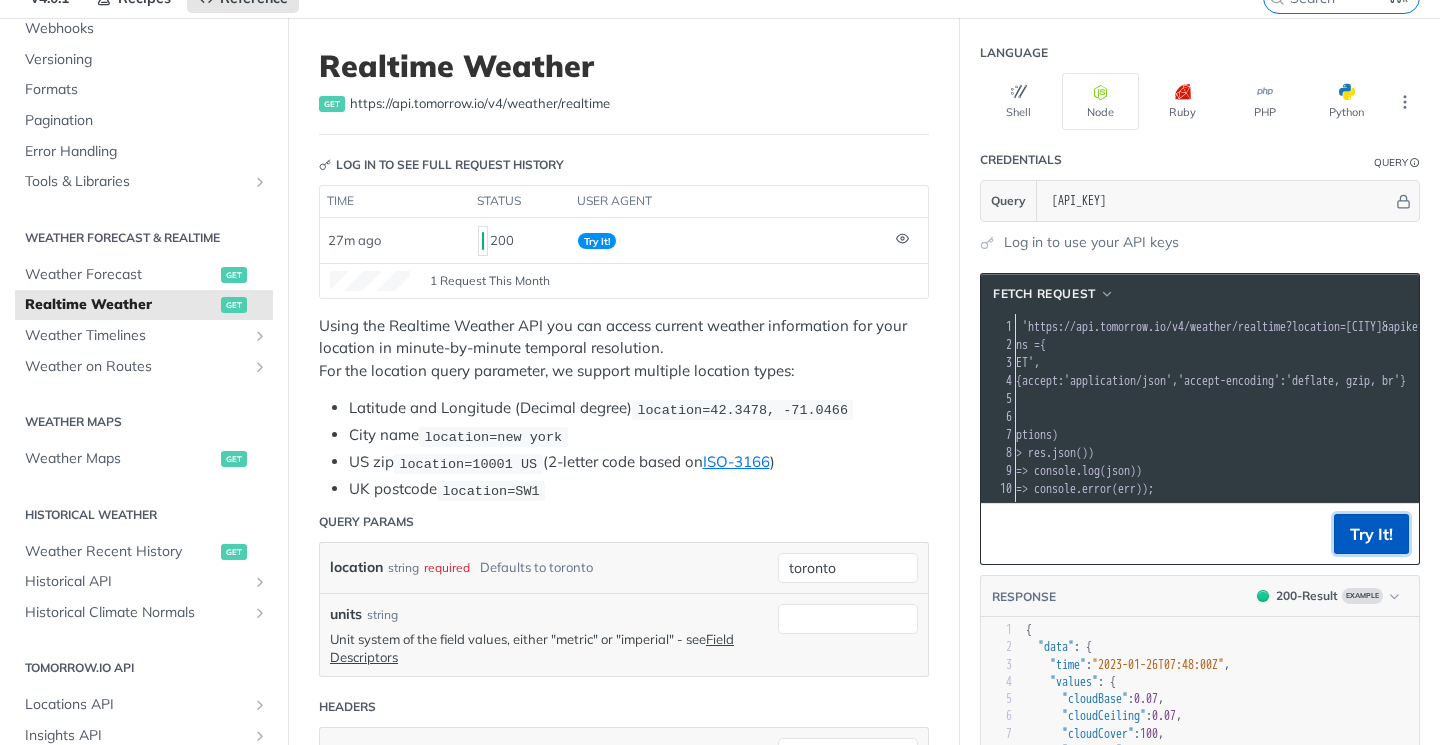 click on "Try It!" at bounding box center [1371, 534] 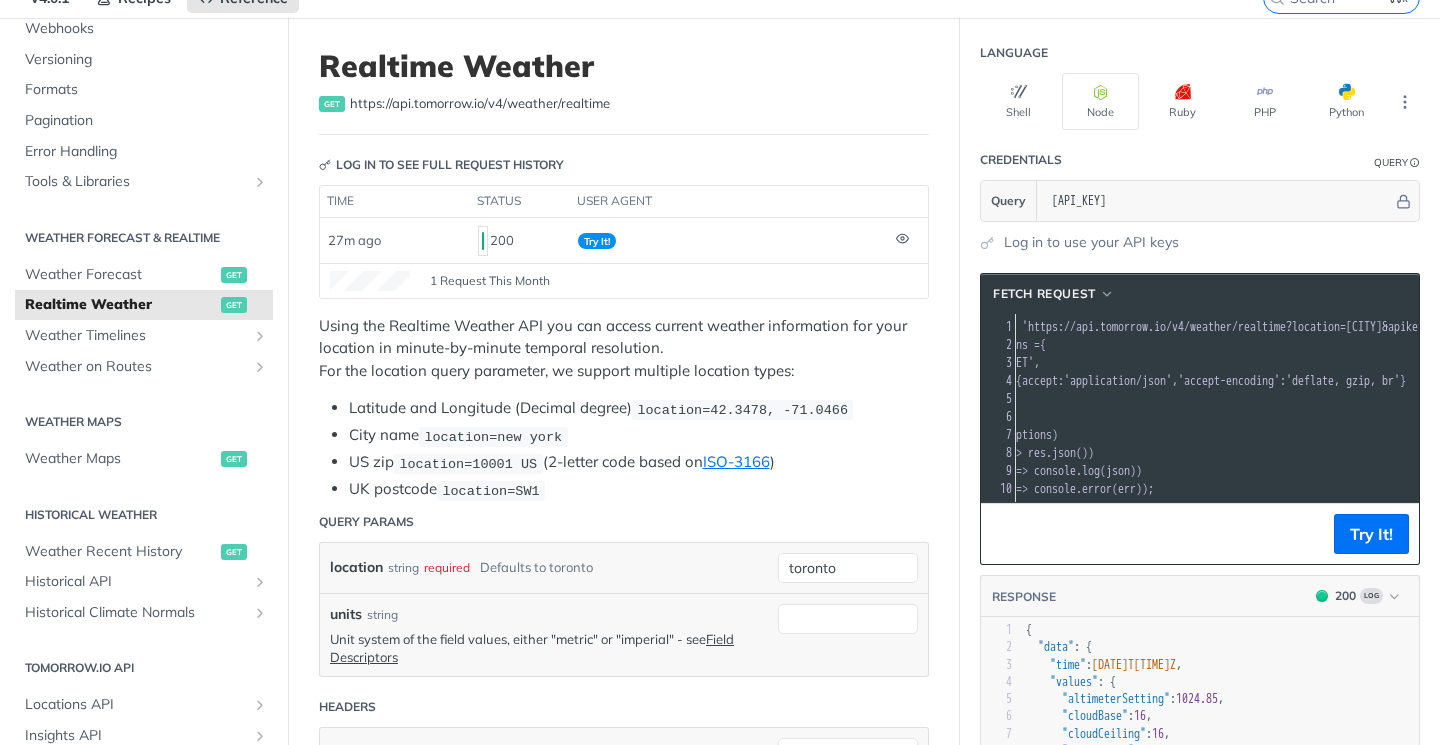 scroll, scrollTop: 113, scrollLeft: 0, axis: vertical 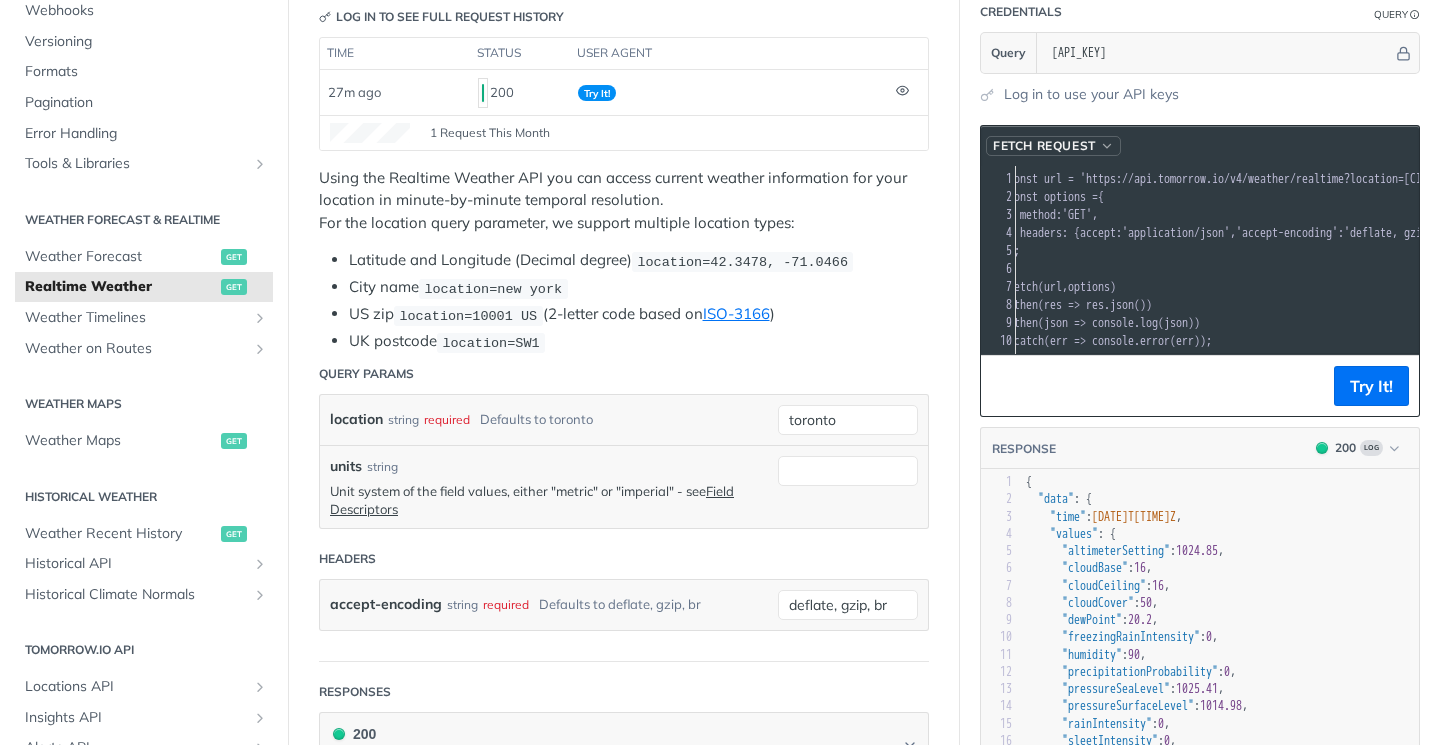 click at bounding box center (1107, 146) 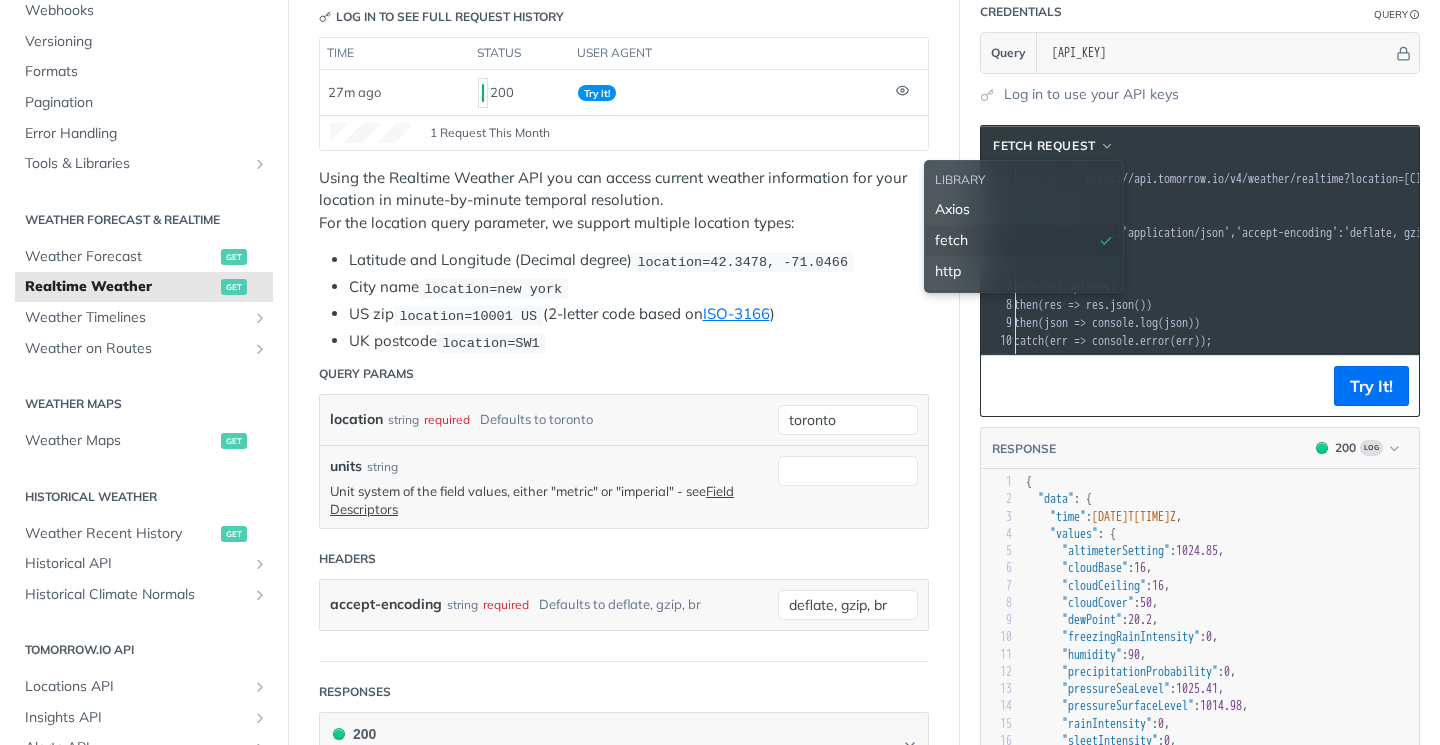 click on ". catch ( err   =>   console . error ( err ));" at bounding box center [1423, 341] 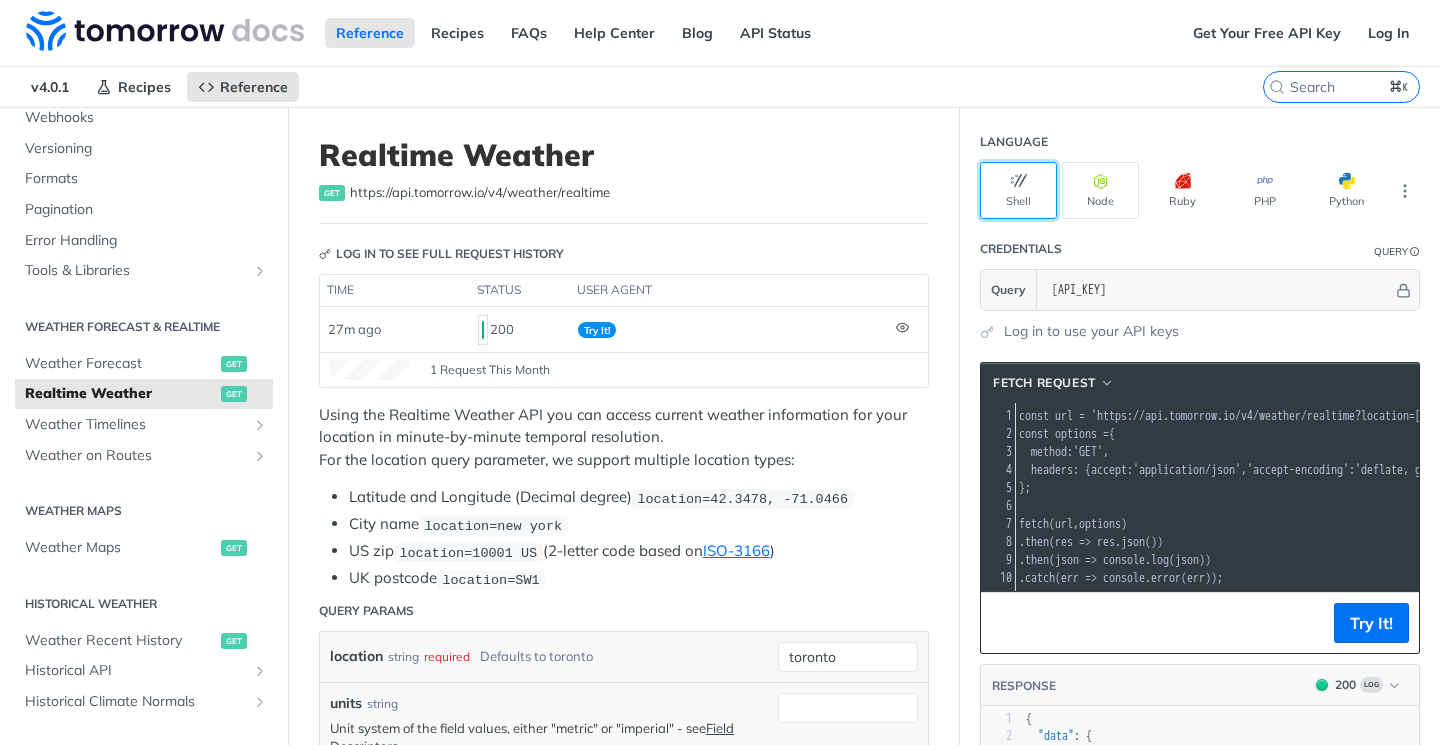 click at bounding box center (1019, 181) 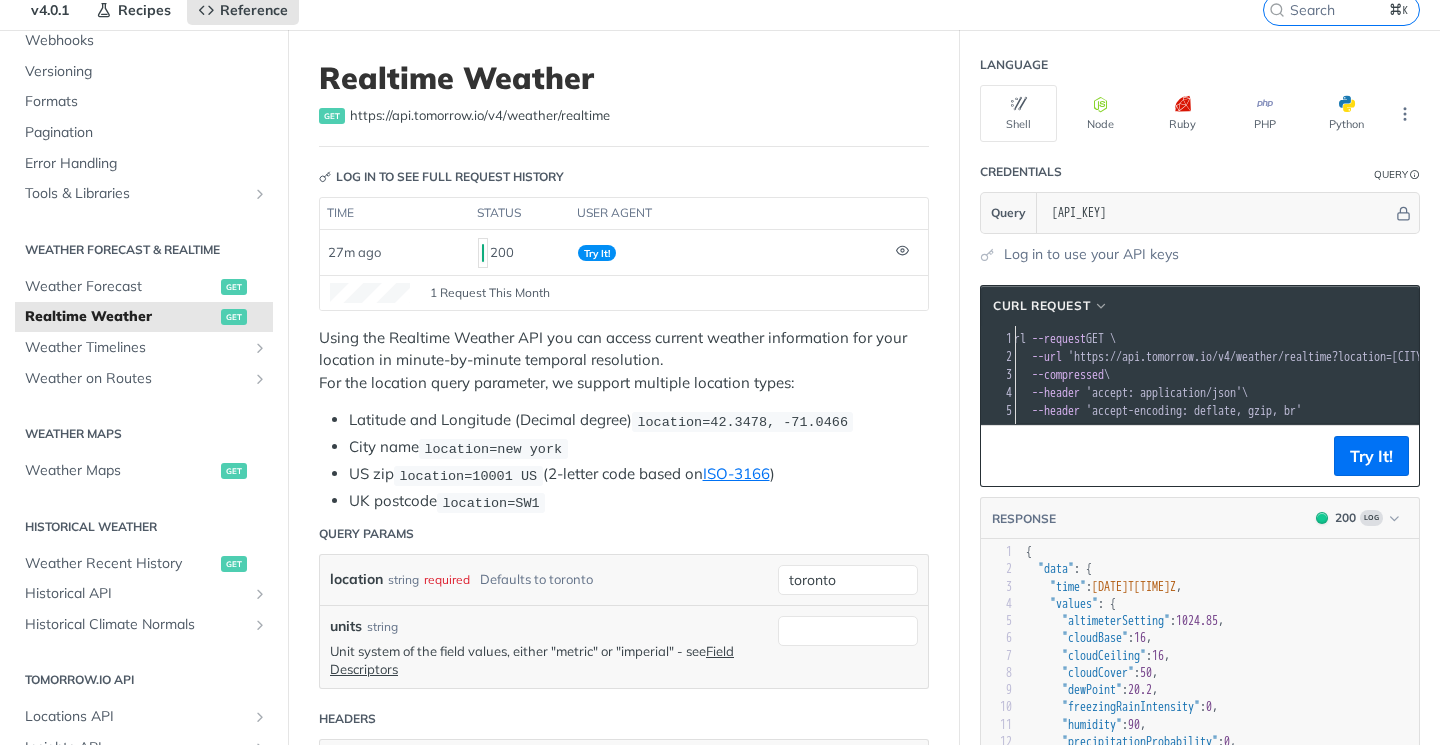 click on "--url" at bounding box center (1047, 357) 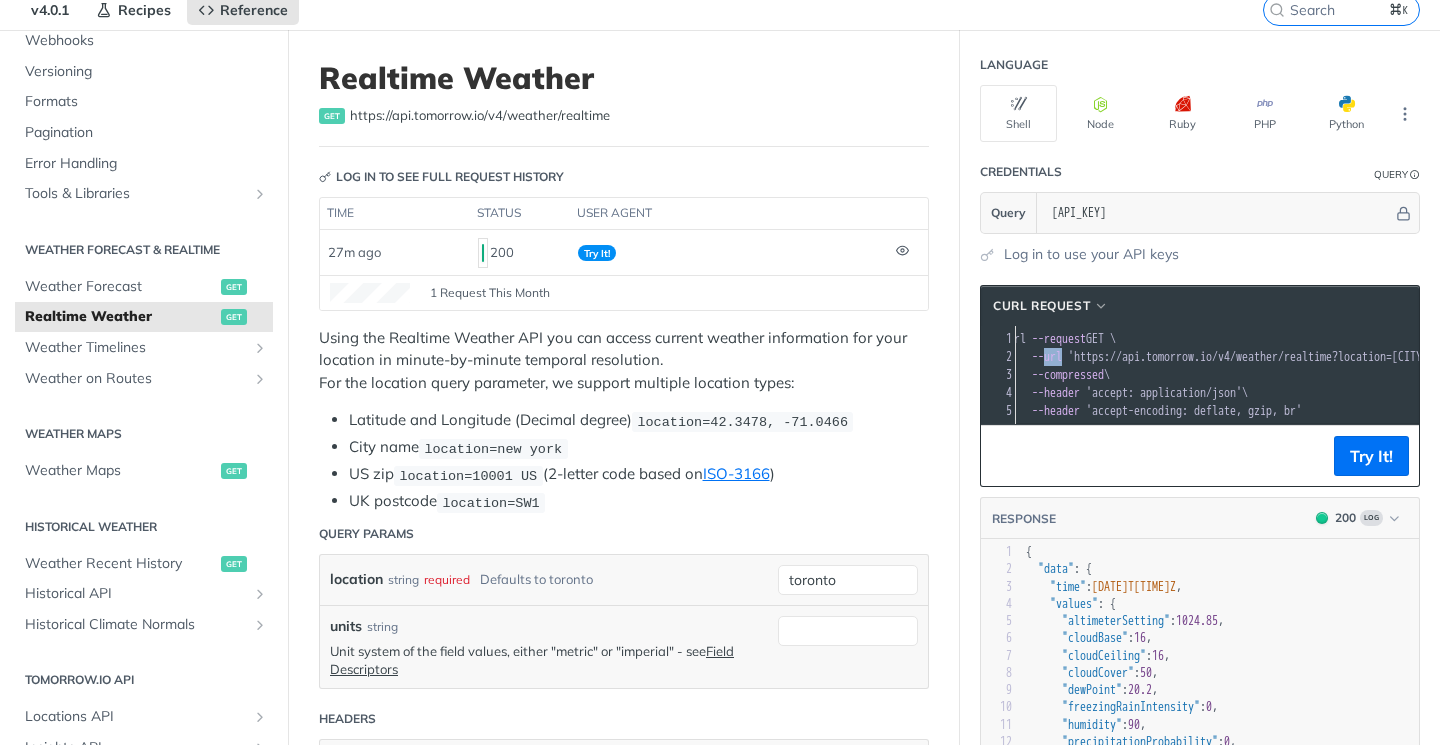 click on "--url" at bounding box center [1047, 357] 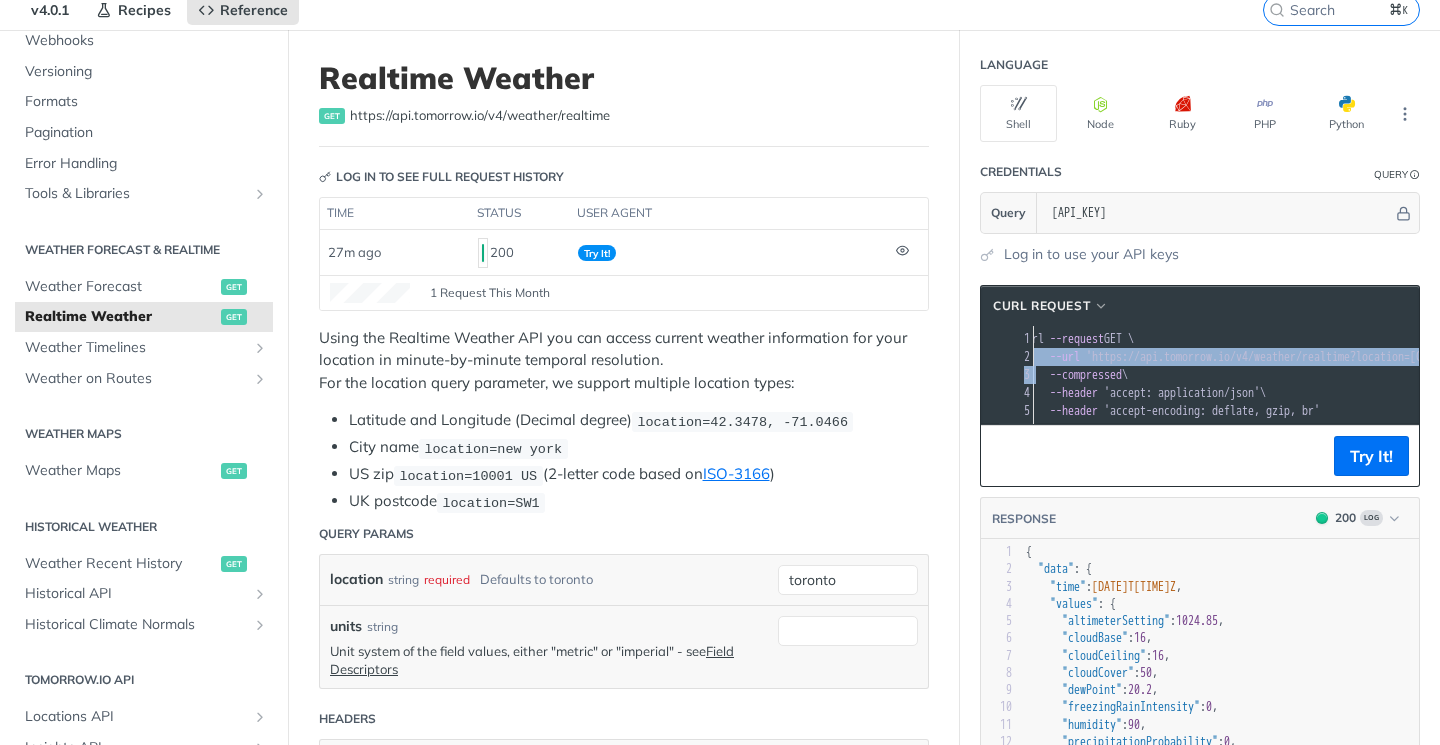 click on "--url" at bounding box center (1065, 357) 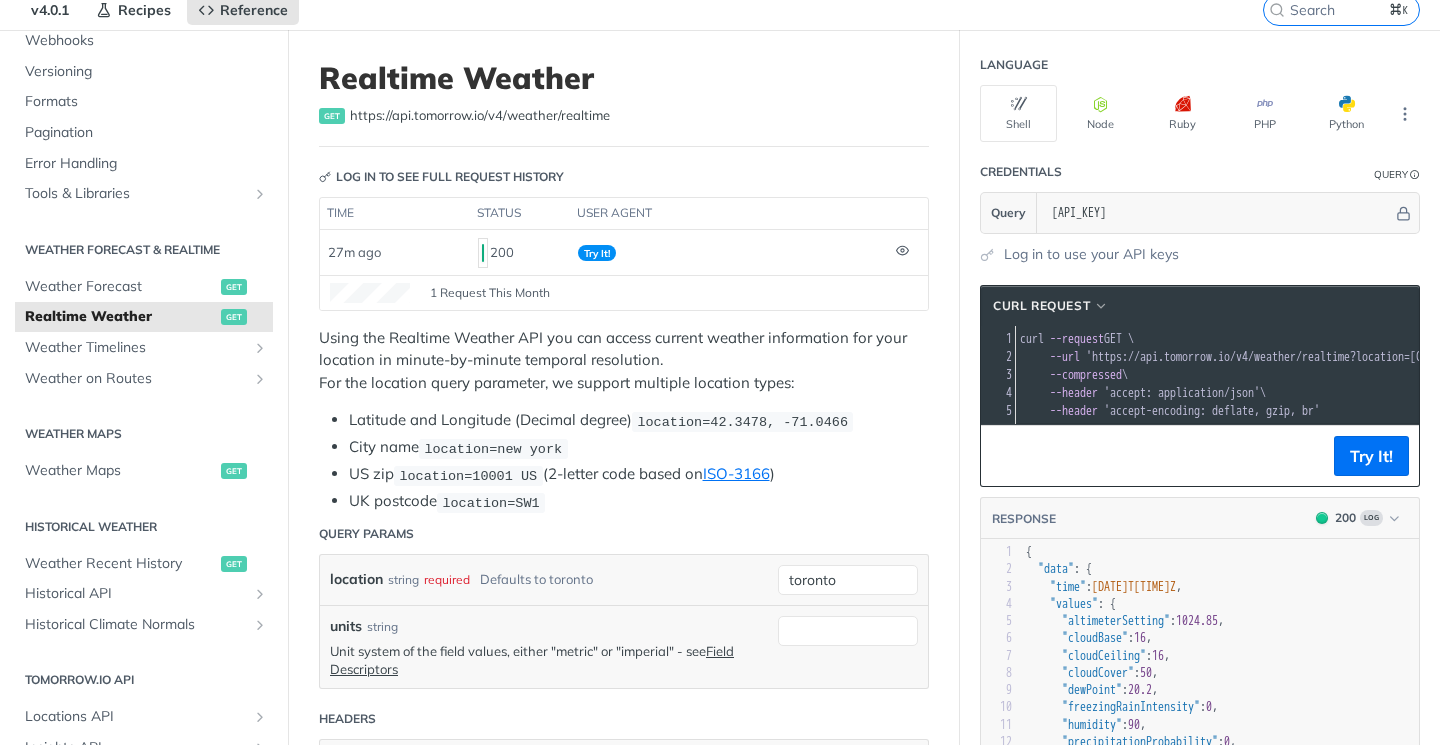 click on "curl" at bounding box center (1032, 339) 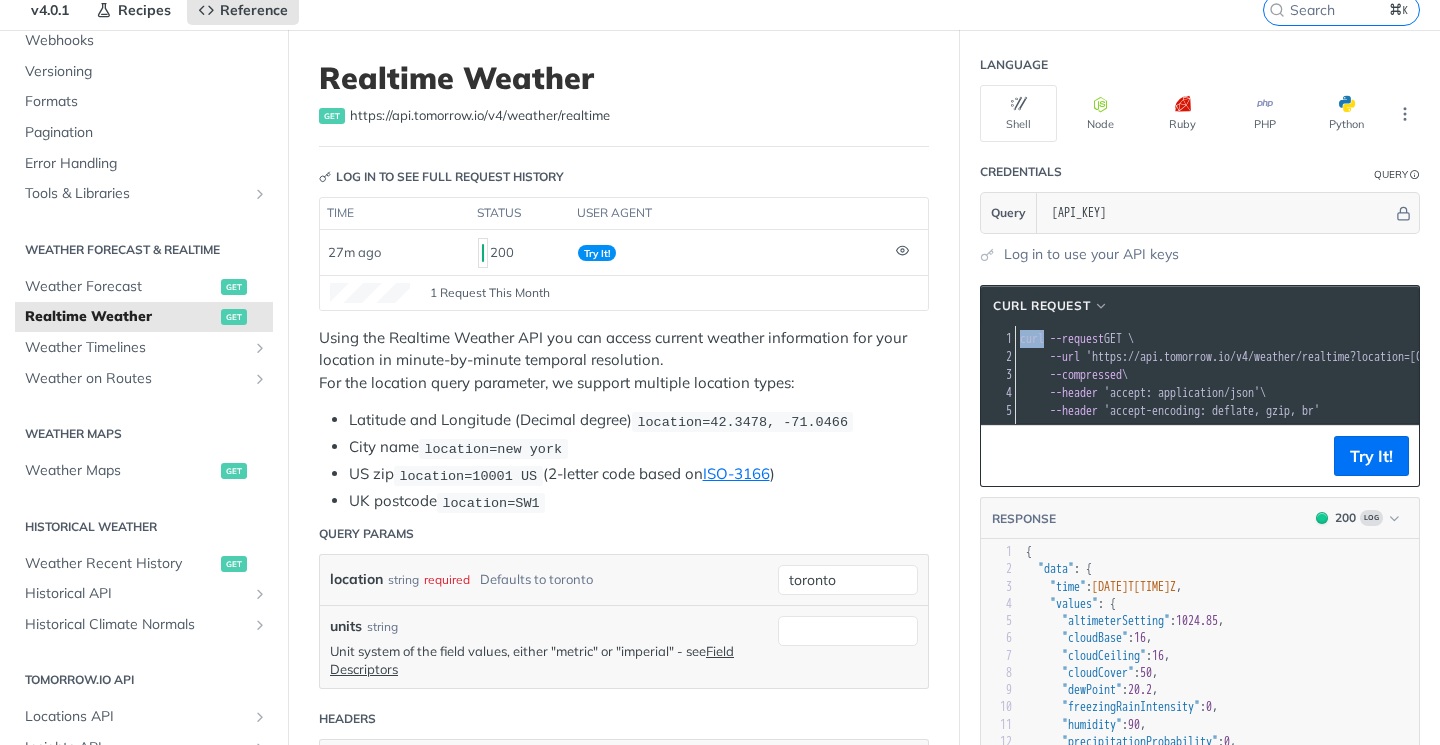 click on "curl" at bounding box center (1032, 339) 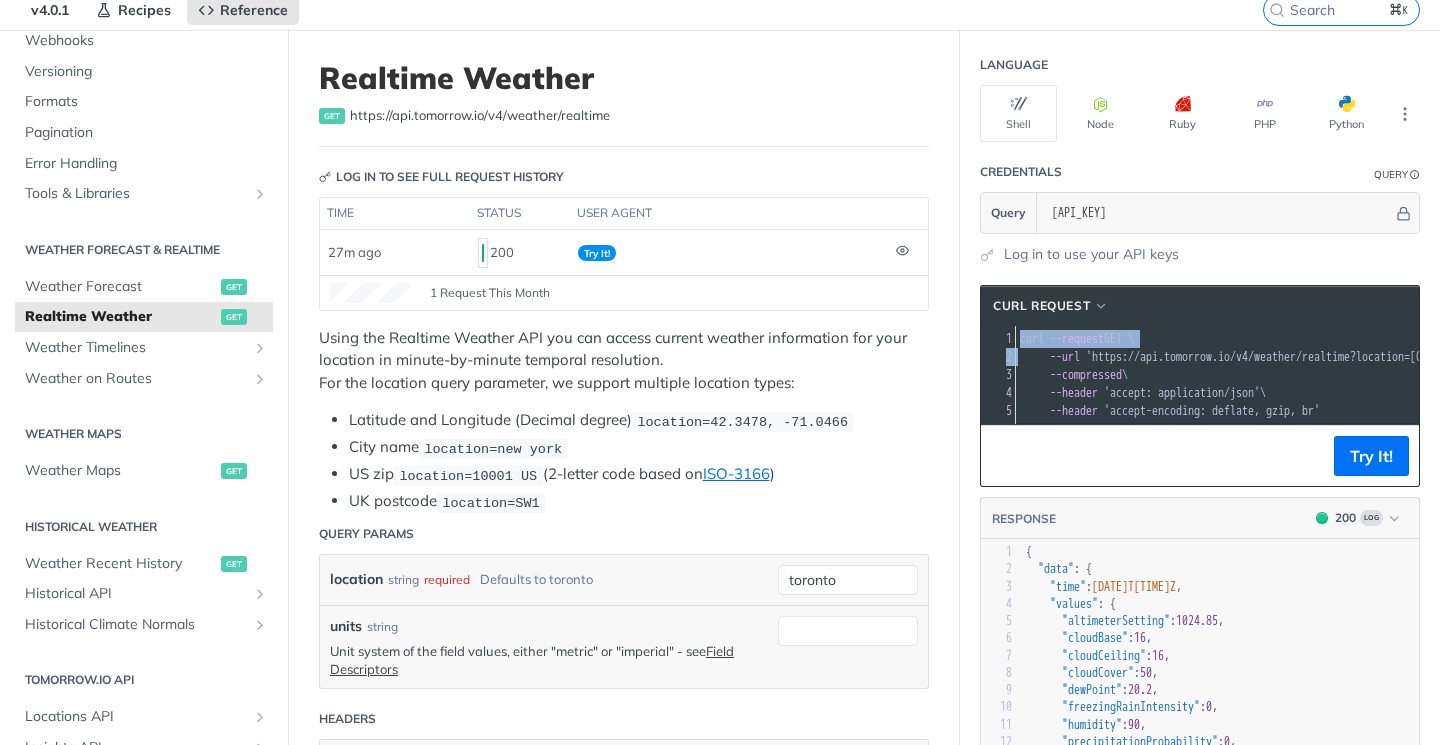 click on "curl" at bounding box center (1032, 339) 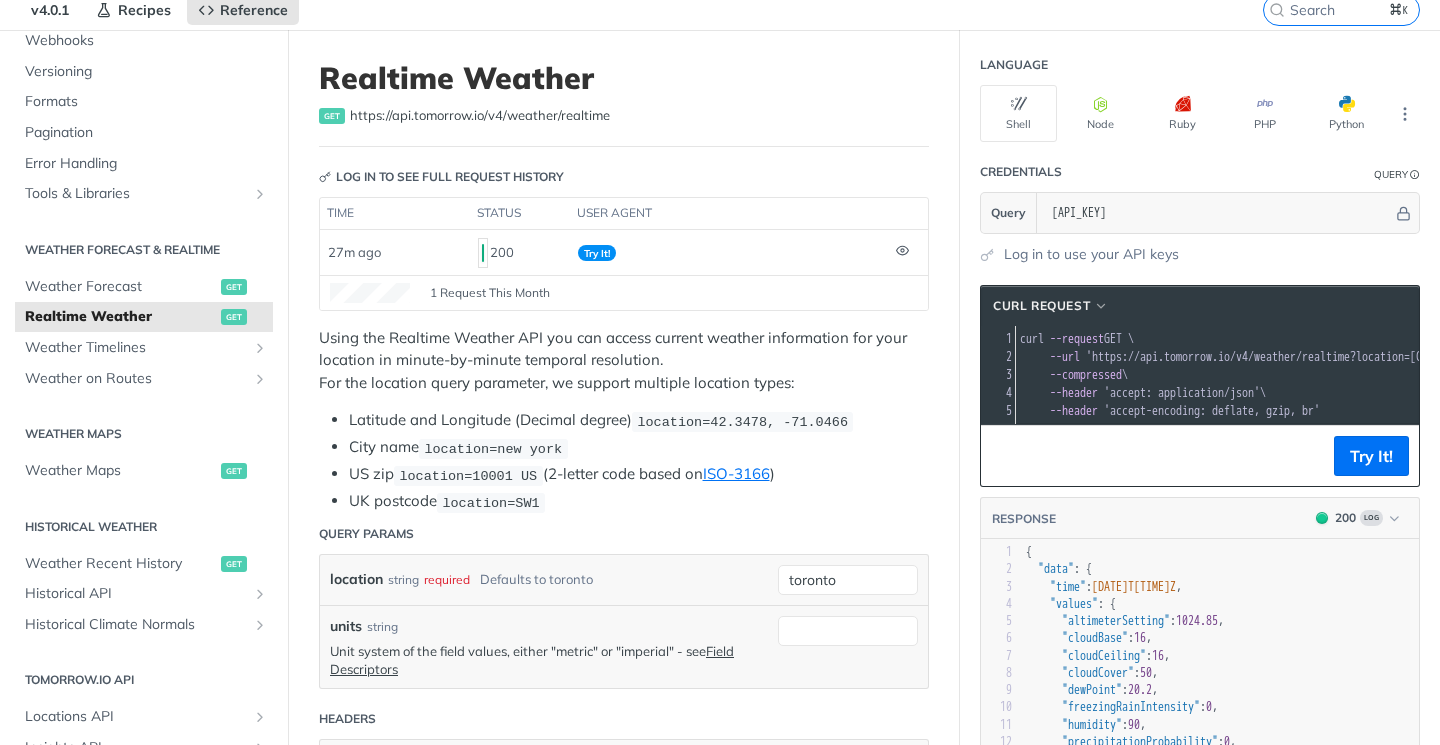 click on "curl" at bounding box center (1032, 339) 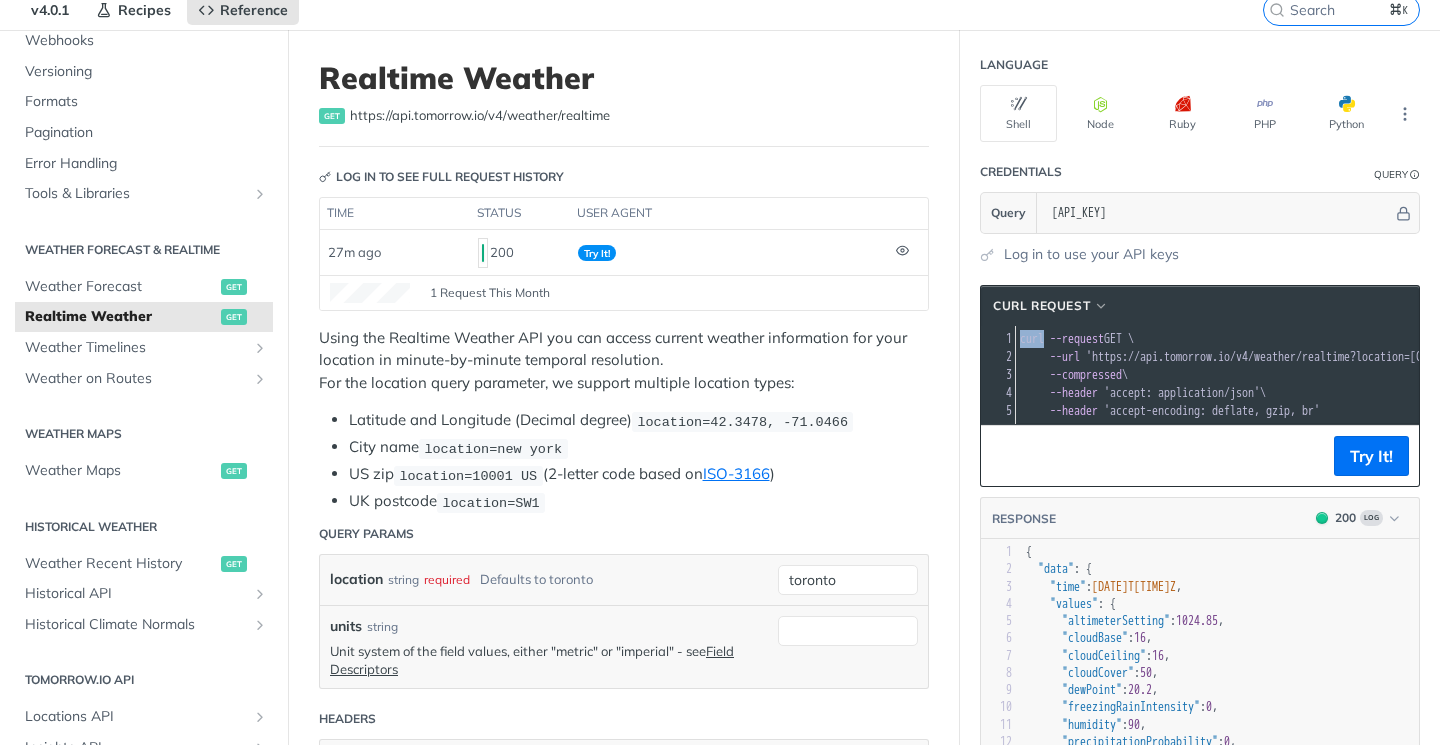 click on "curl" at bounding box center [1032, 339] 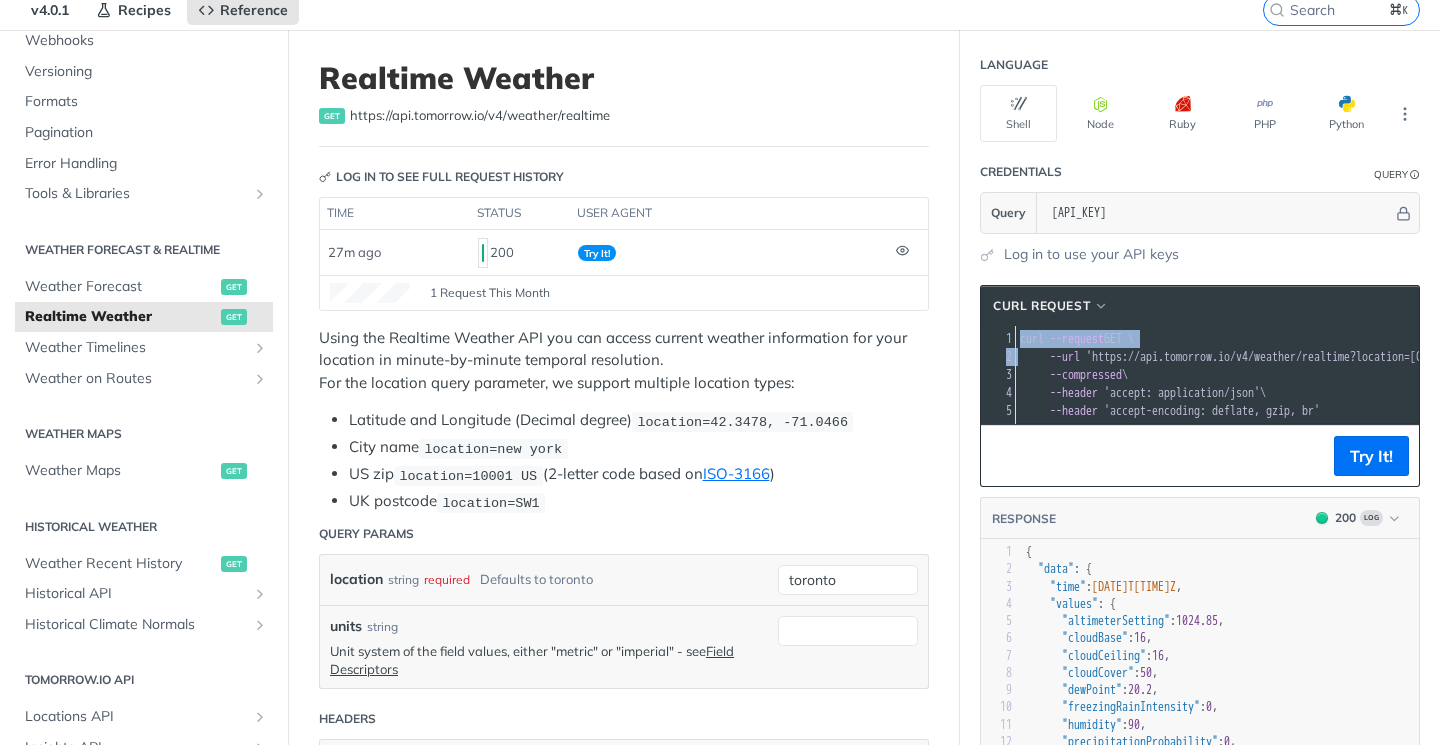 click on "curl" at bounding box center (1032, 339) 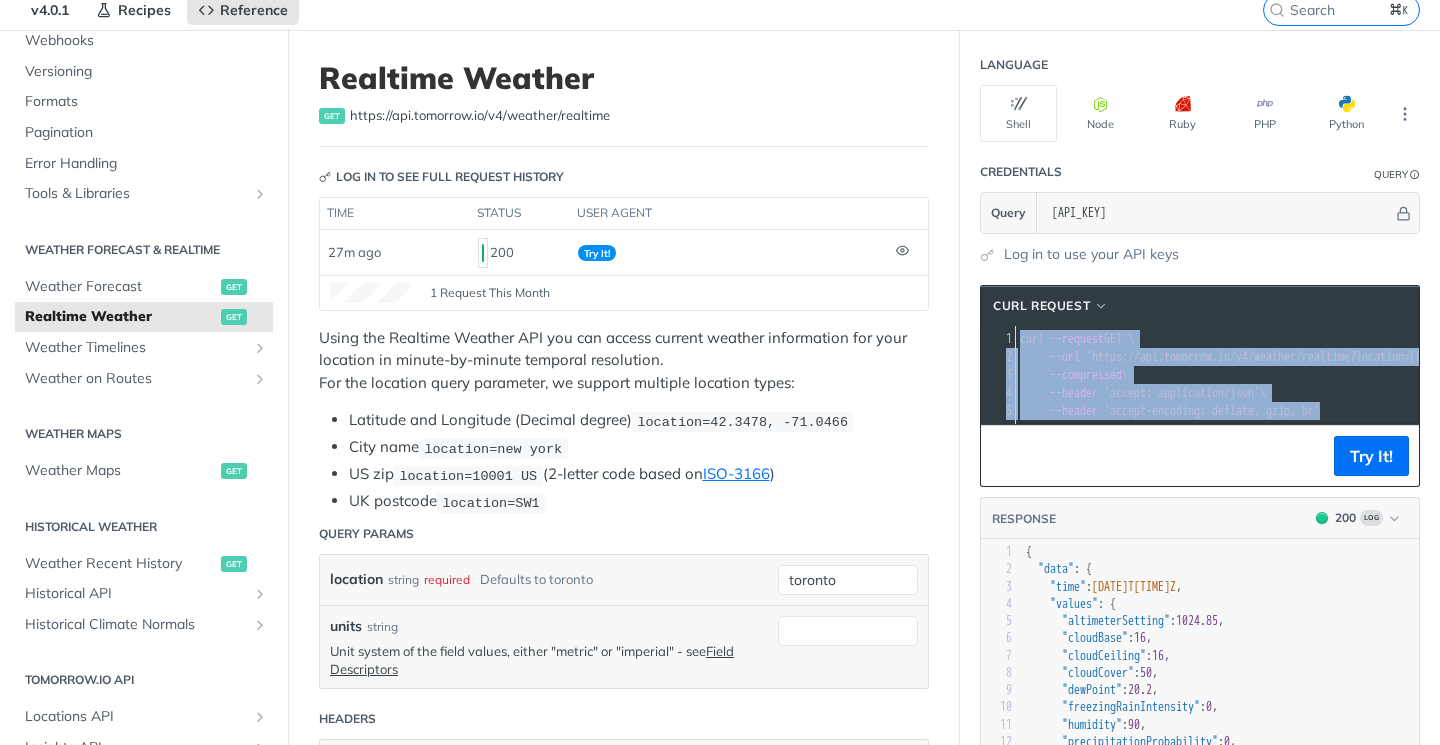 drag, startPoint x: 1022, startPoint y: 341, endPoint x: 1395, endPoint y: 403, distance: 378.1177 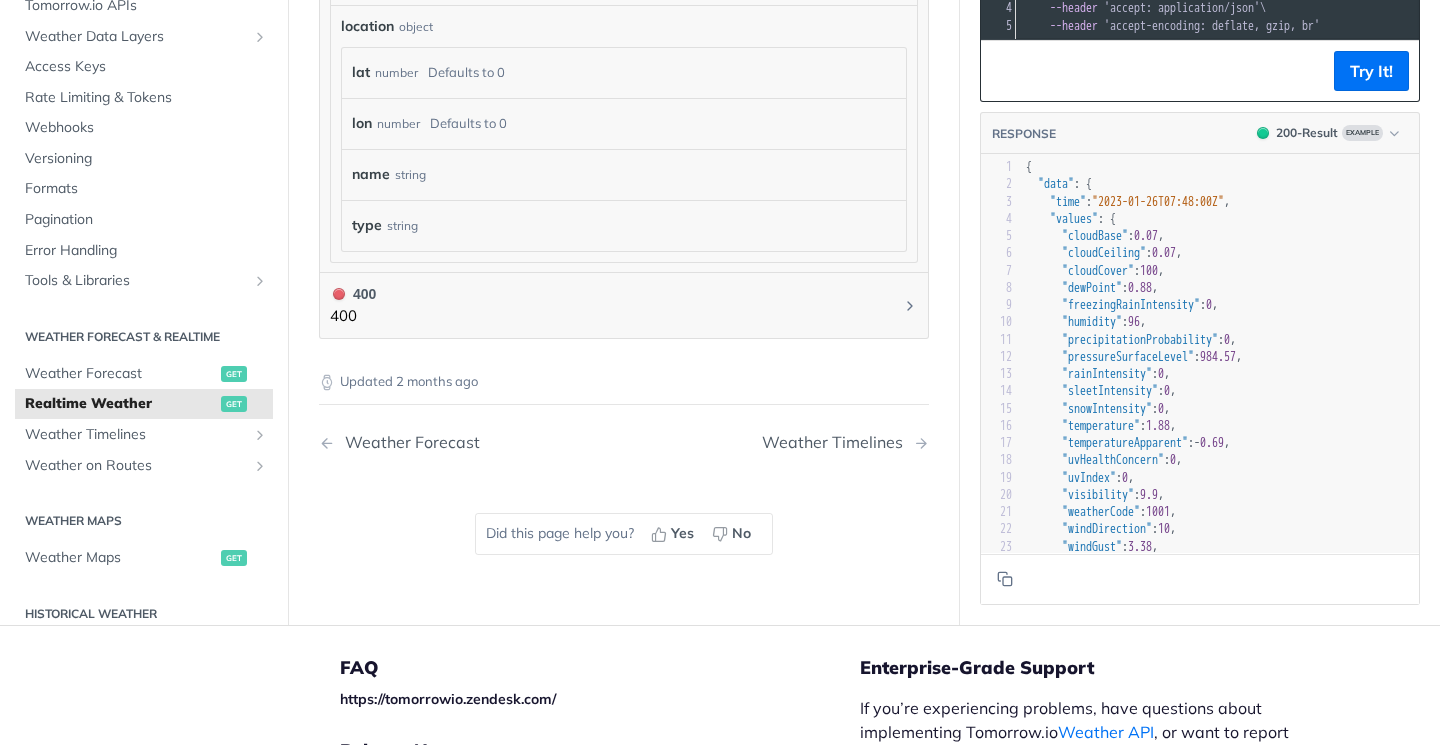 scroll, scrollTop: 1285, scrollLeft: 0, axis: vertical 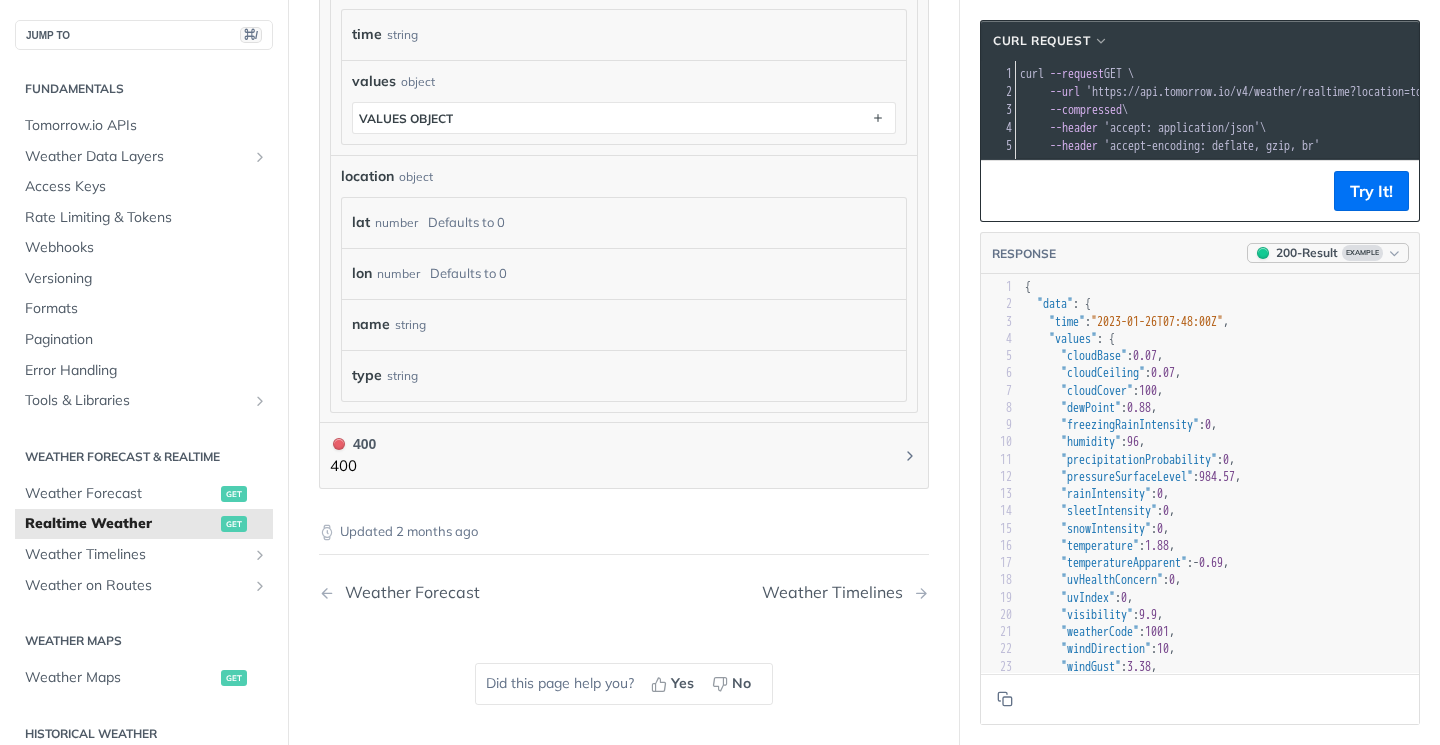 click at bounding box center (1394, 253) 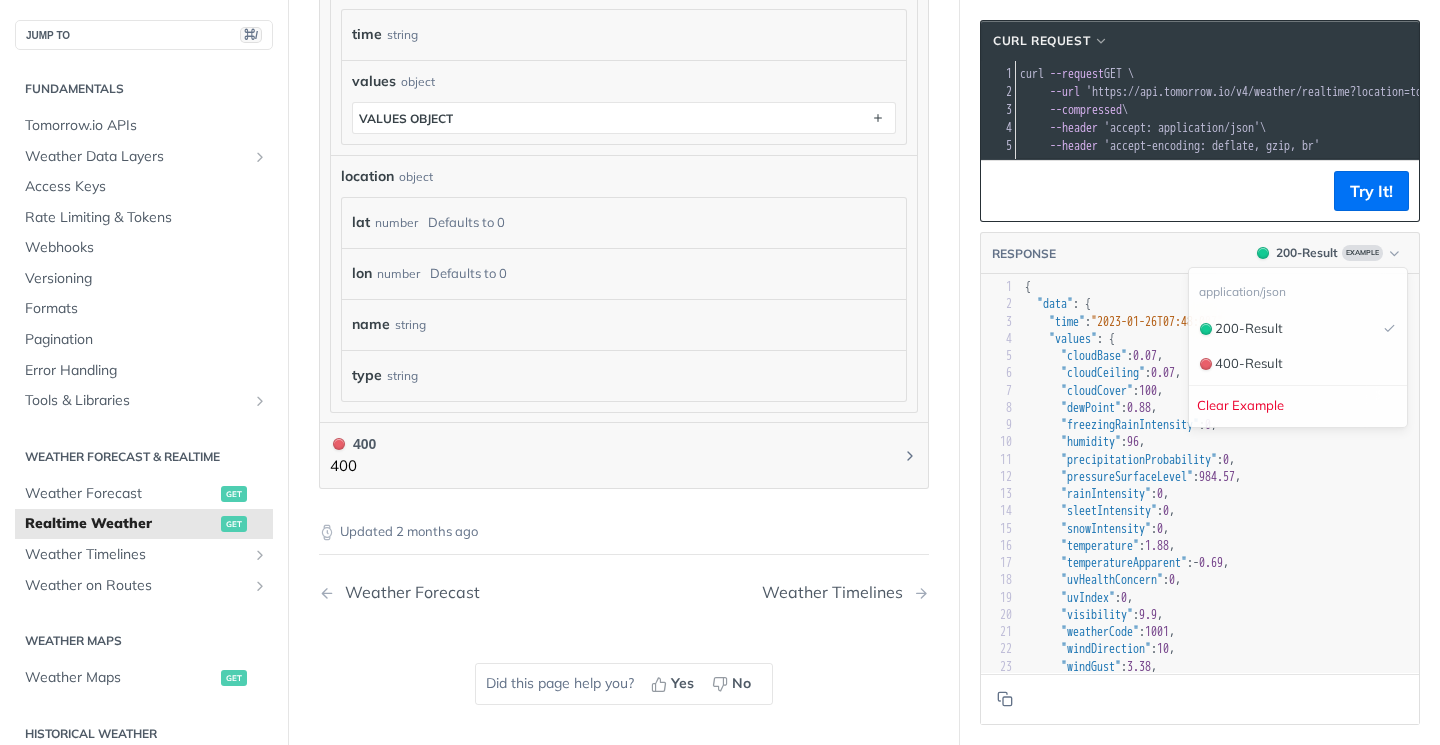 click on "0.69" at bounding box center [1211, 563] 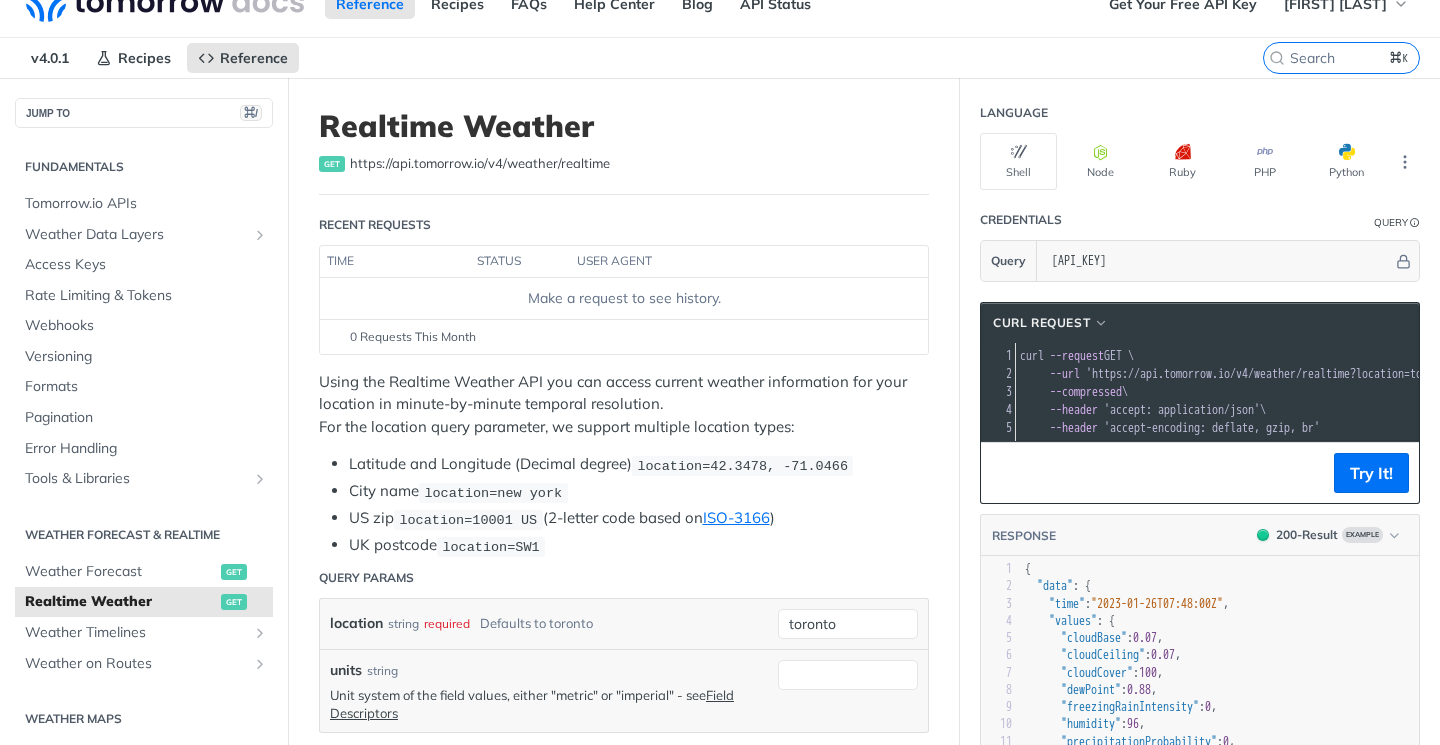 scroll, scrollTop: 0, scrollLeft: 0, axis: both 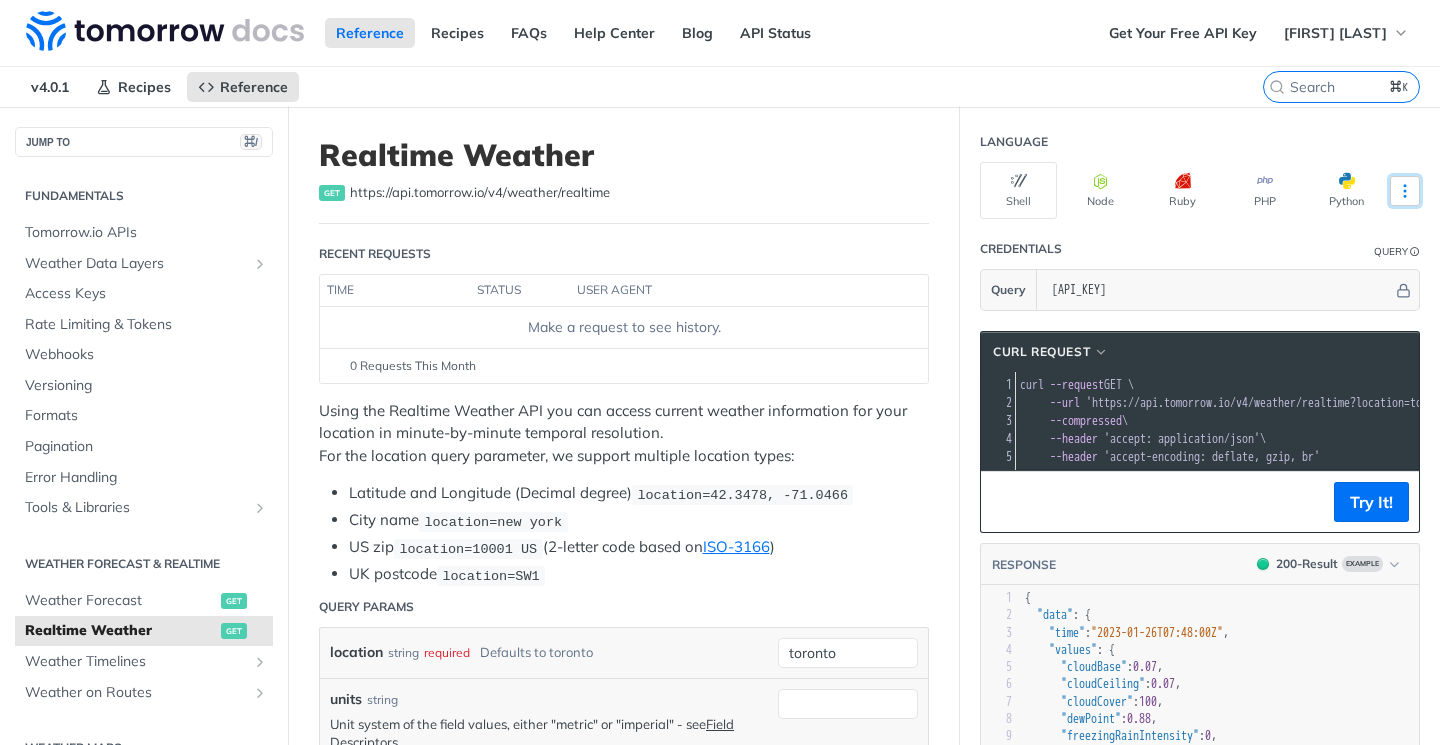 click 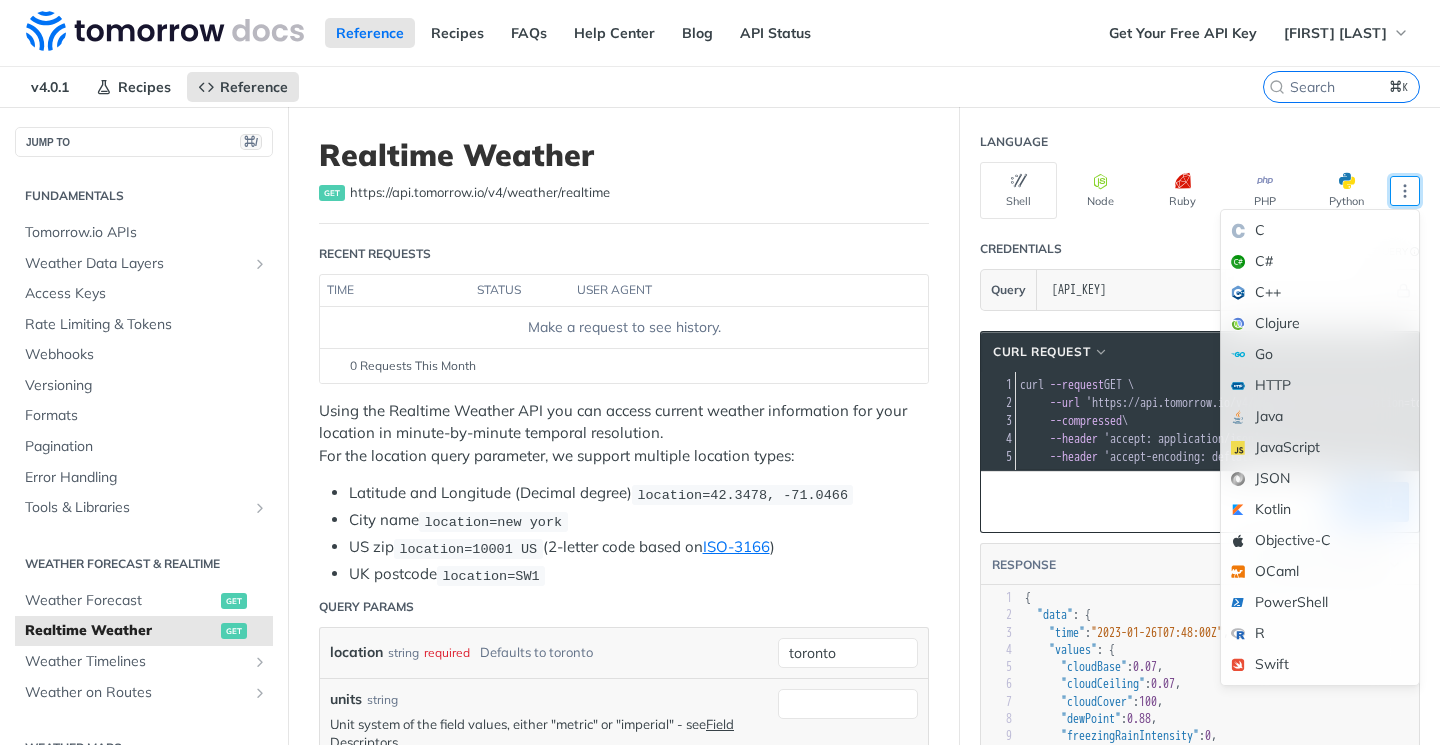 click on "Credentials Query" at bounding box center [1200, 249] 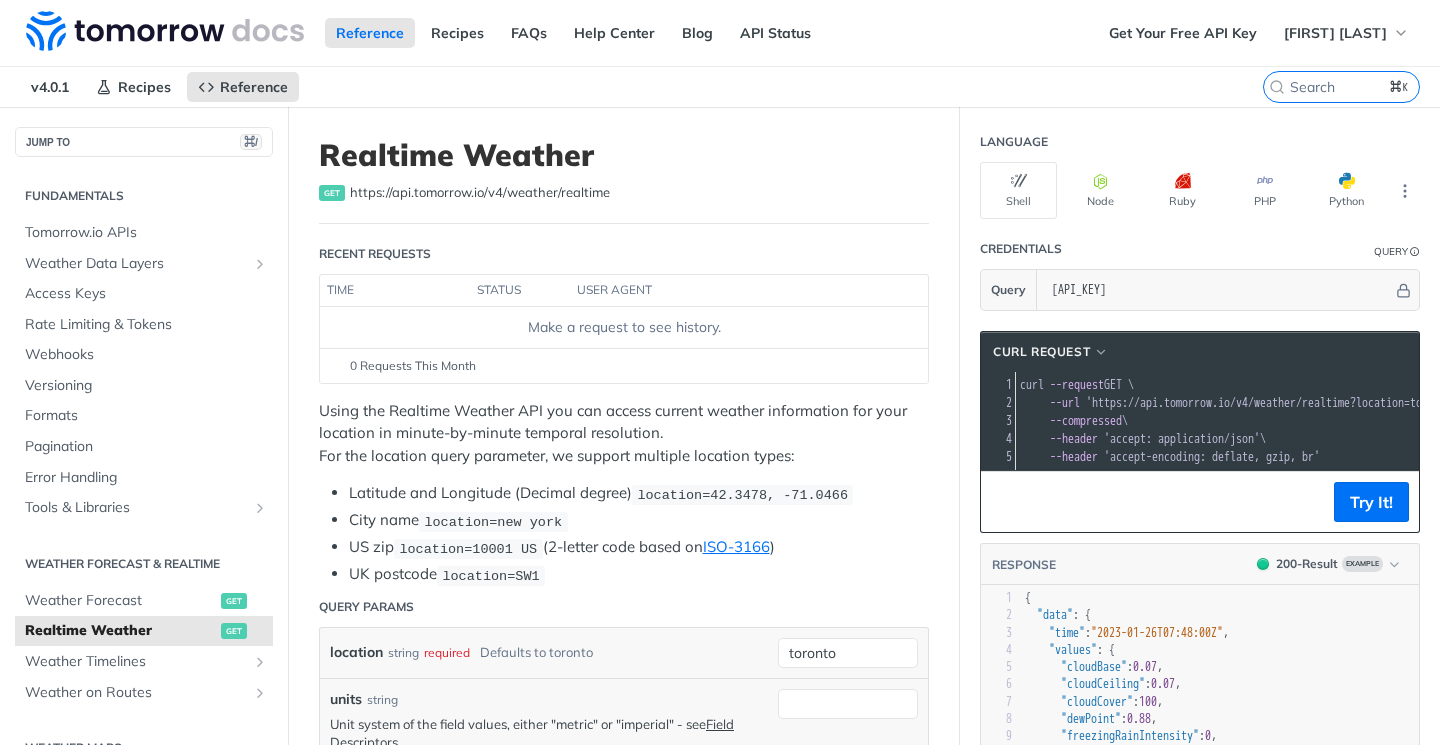 click on "'https://api.tomorrow.io/v4/weather/realtime?location=toronto&apikey=[API_KEY]'" at bounding box center [1323, 403] 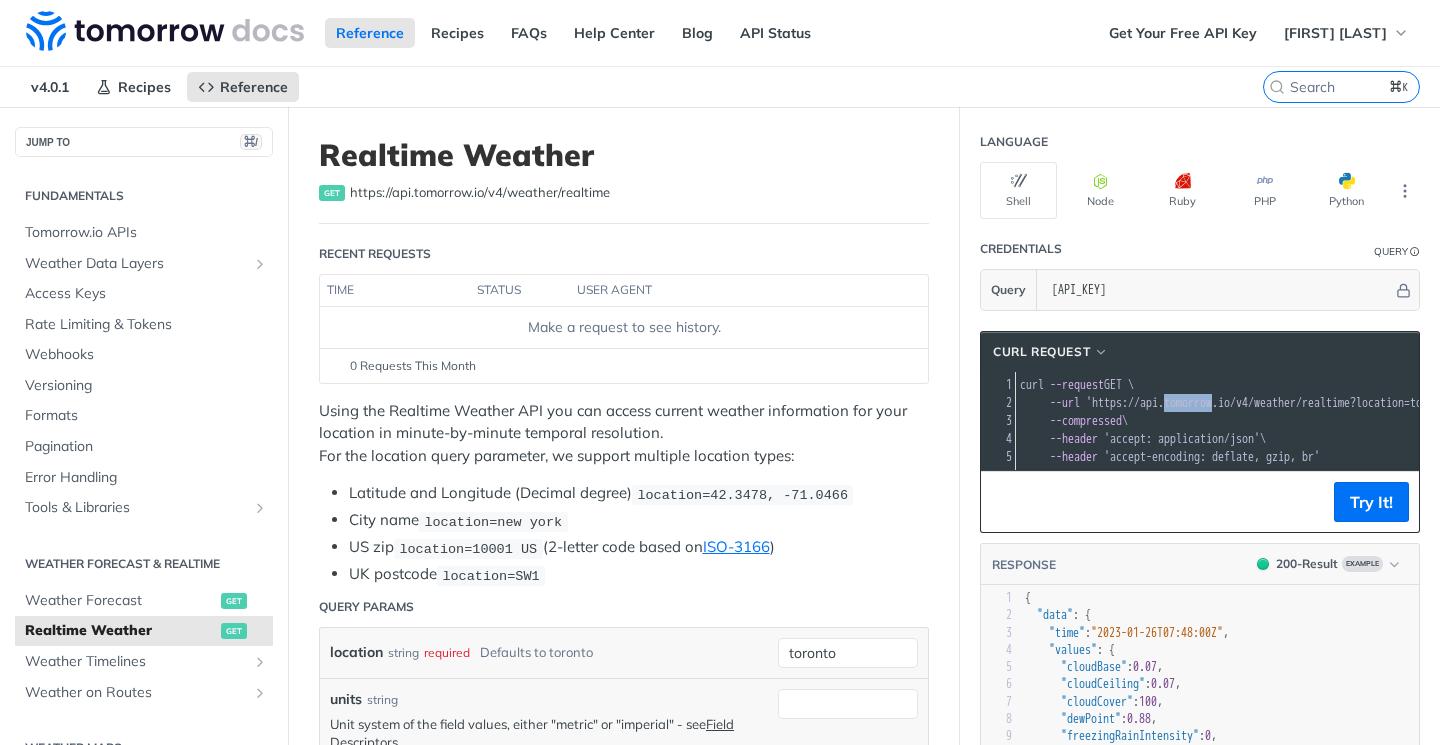 click on "'https://api.tomorrow.io/v4/weather/realtime?location=toronto&apikey=[API_KEY]'" at bounding box center [1323, 403] 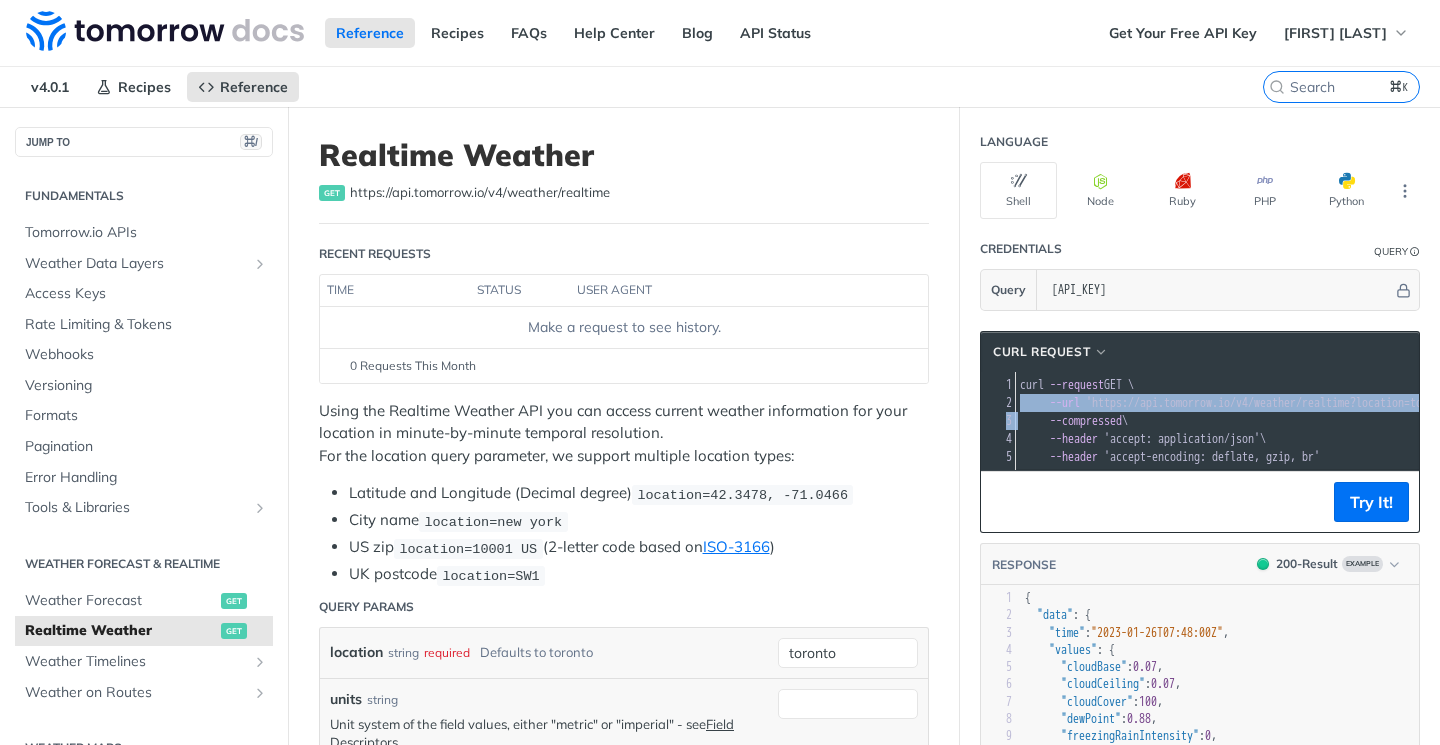 click on "'https://api.tomorrow.io/v4/weather/realtime?location=toronto&apikey=[API_KEY]'" at bounding box center (1323, 403) 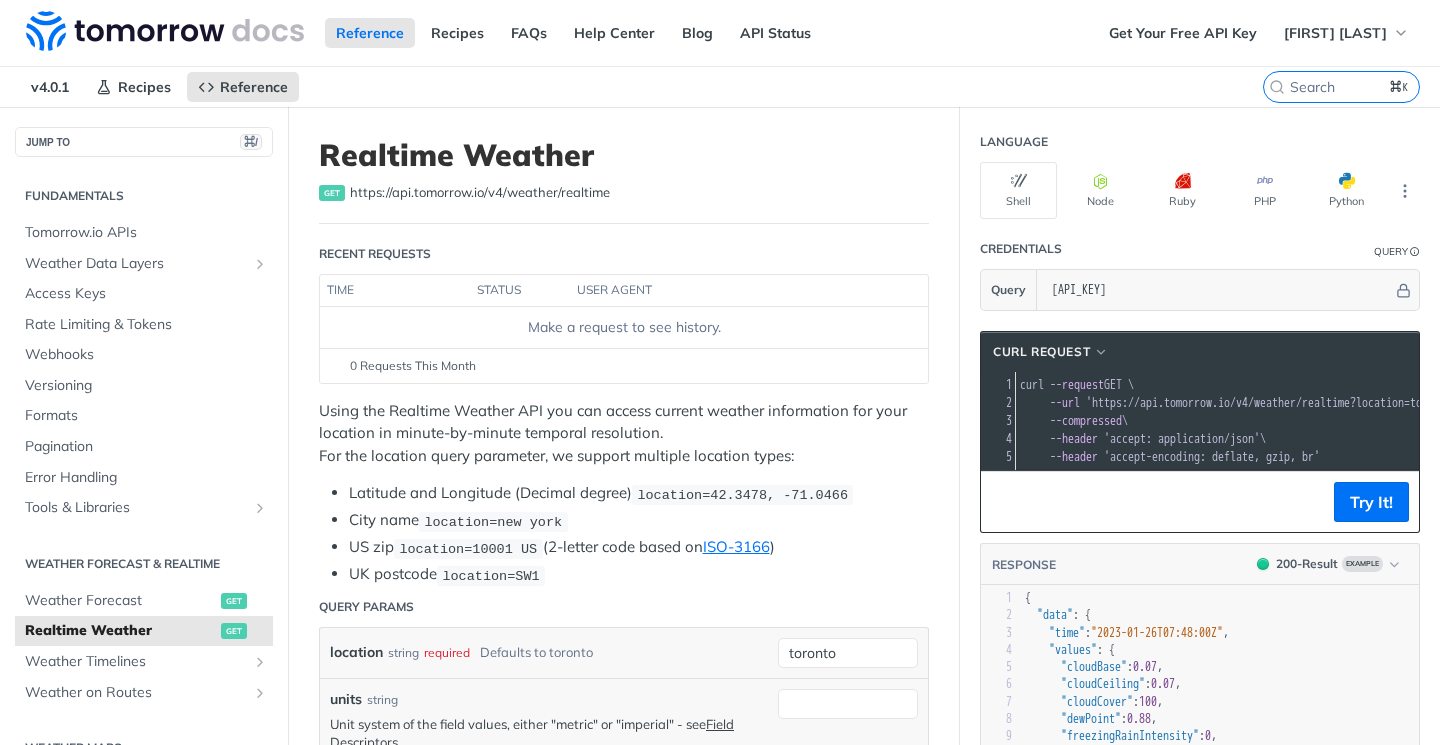 click on "'https://api.tomorrow.io/v4/weather/realtime?location=toronto&apikey=[API_KEY]'" at bounding box center [1323, 403] 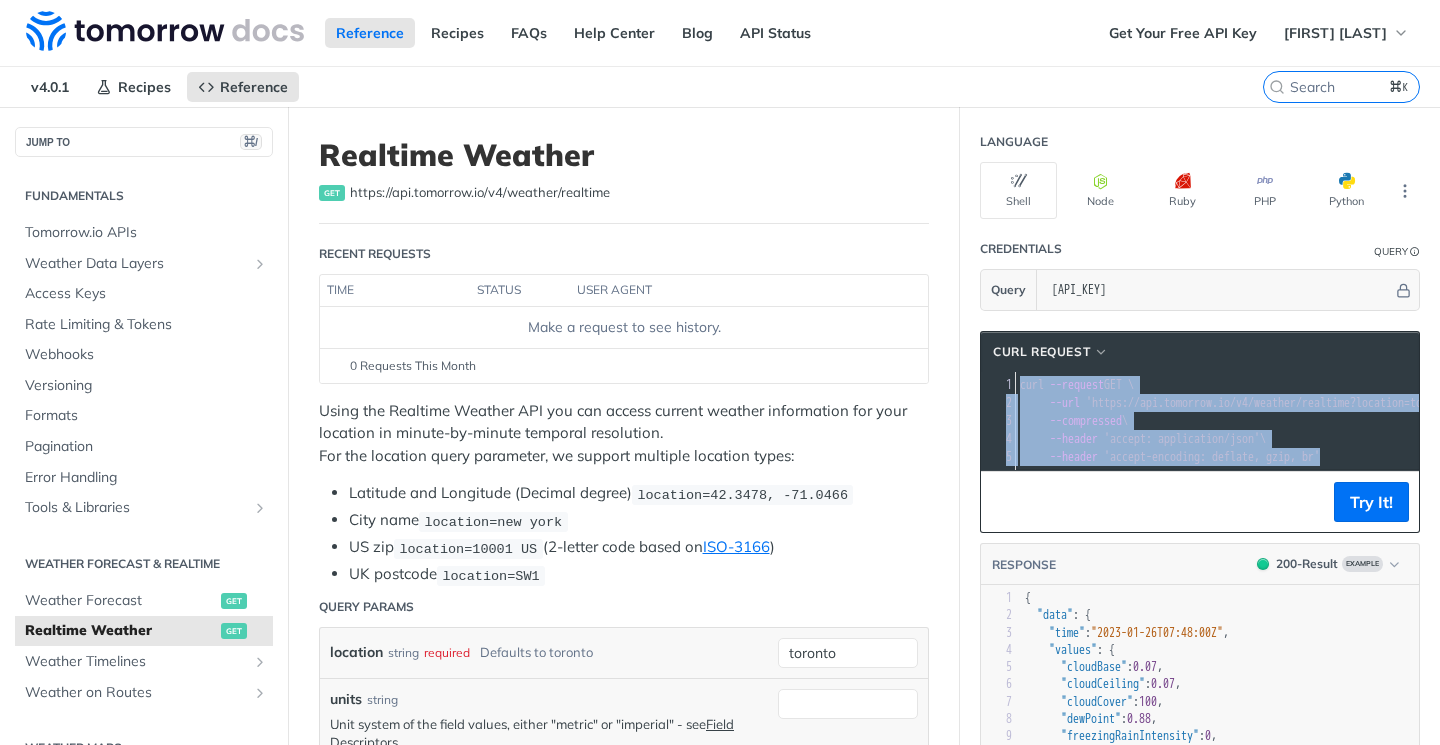 copy on "curl   --request  GET \ 2       --url   'https://api.tomorrow.io/v4/weather/realtime?location=toronto&apikey=[API_KEY]'  \ 3       --compressed  \ 4       --header   'accept: application/json'  \ 5       --header   'accept-encoding: deflate, gzip, br'" 